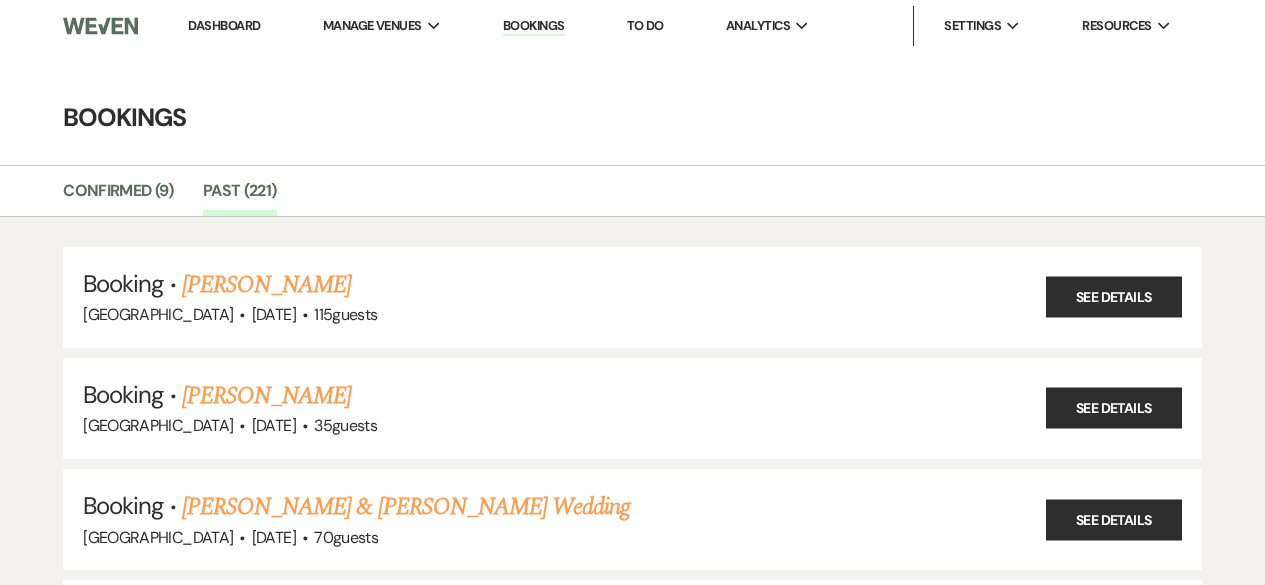 scroll, scrollTop: 22011, scrollLeft: 0, axis: vertical 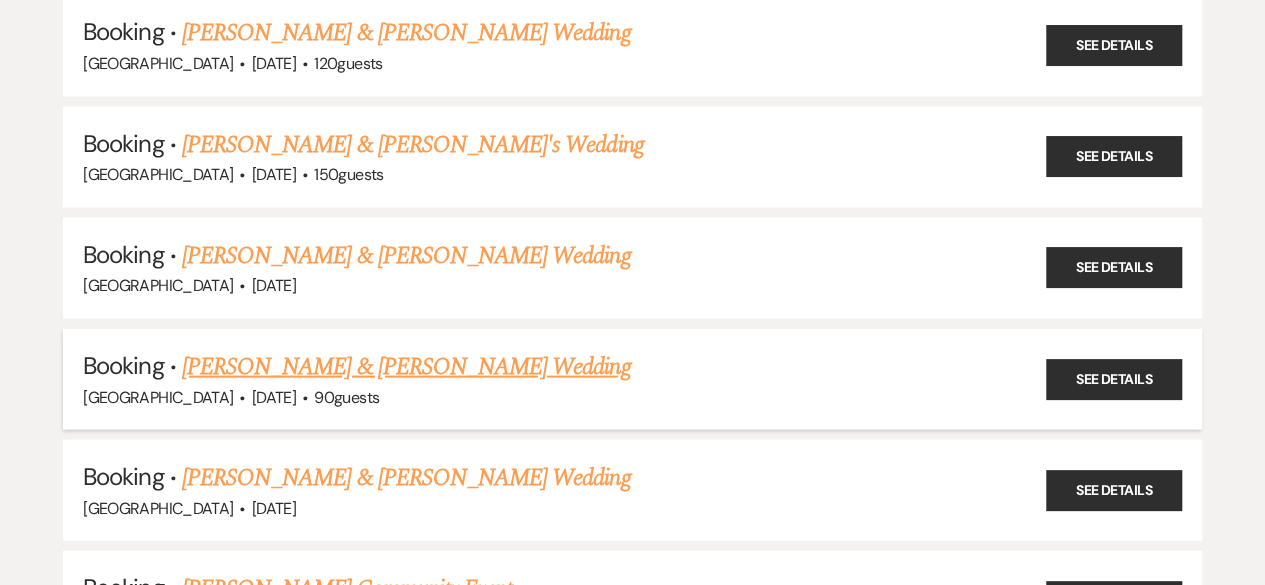 click on "[PERSON_NAME] & [PERSON_NAME] Wedding" at bounding box center (406, 367) 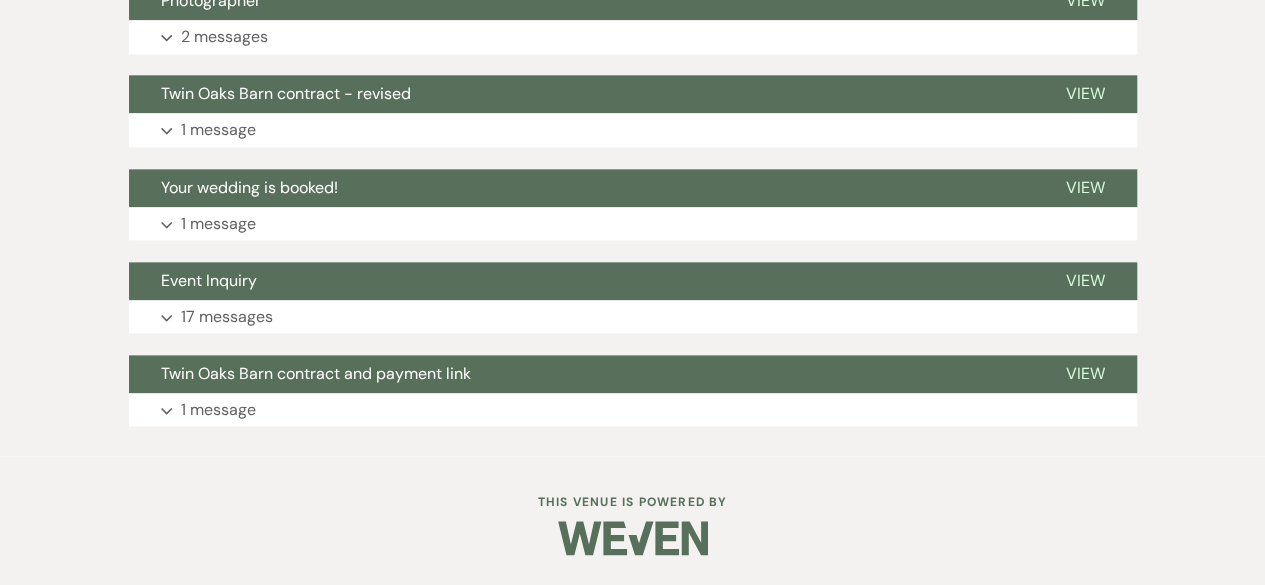 scroll, scrollTop: 1108, scrollLeft: 0, axis: vertical 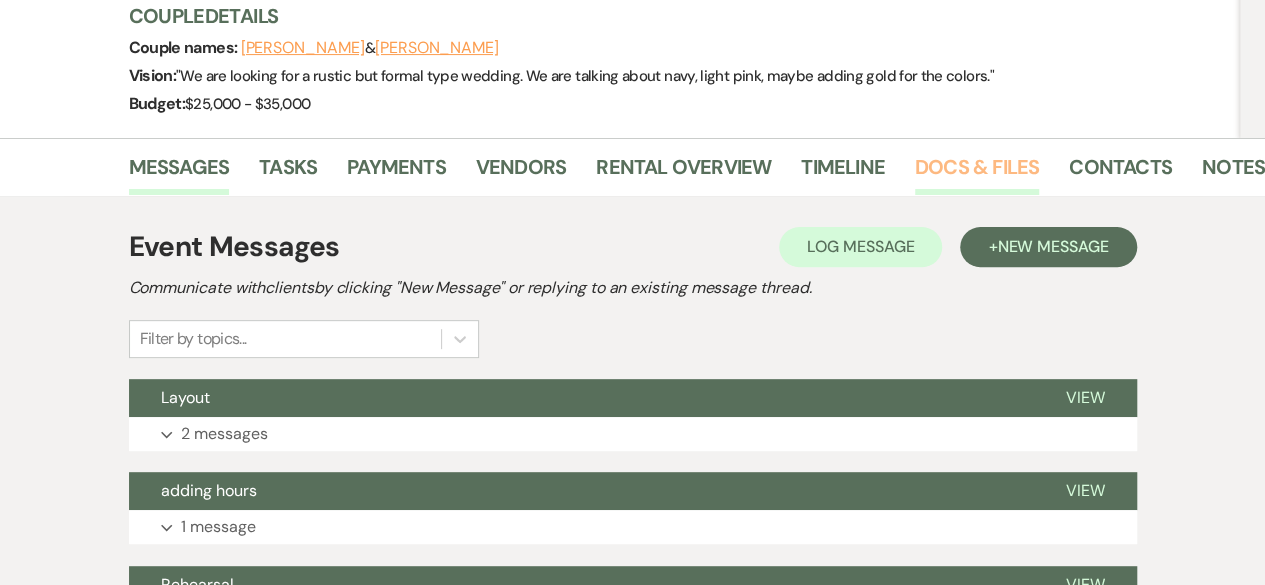 click on "Docs & Files" at bounding box center [977, 173] 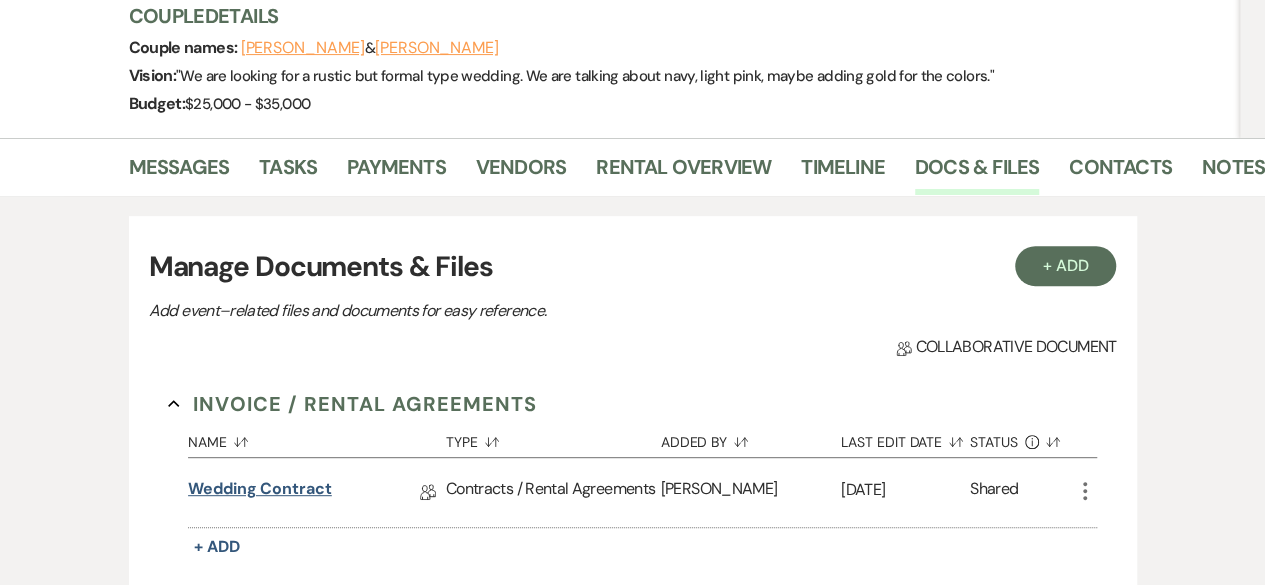 click on "Wedding Contract" at bounding box center (260, 492) 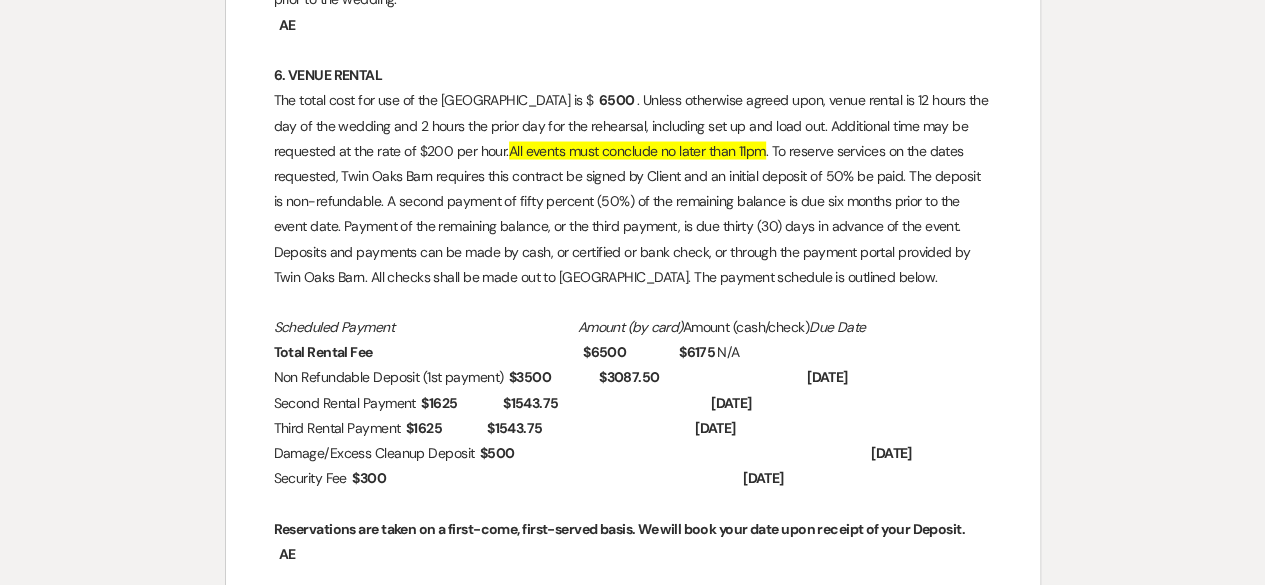 scroll, scrollTop: 1882, scrollLeft: 0, axis: vertical 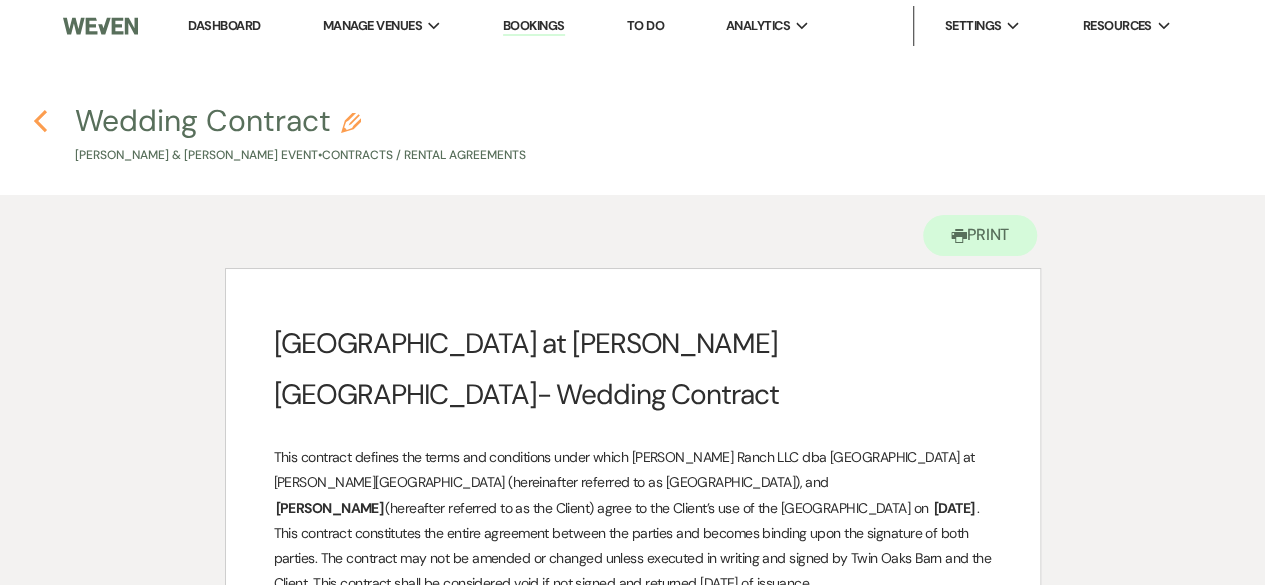 click 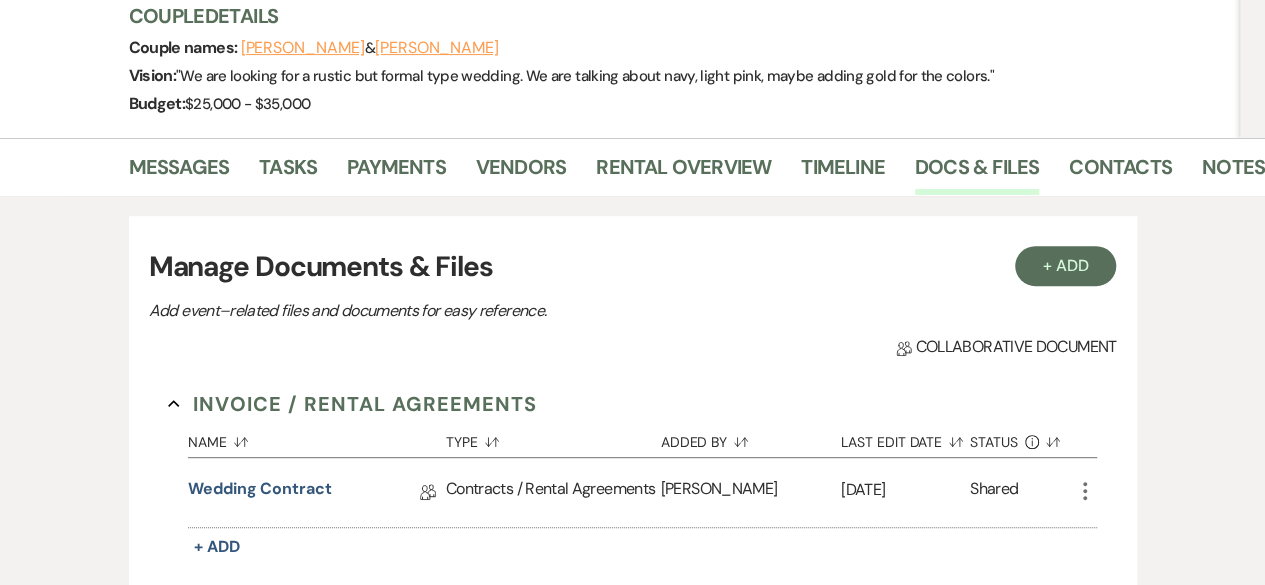 scroll, scrollTop: 0, scrollLeft: 0, axis: both 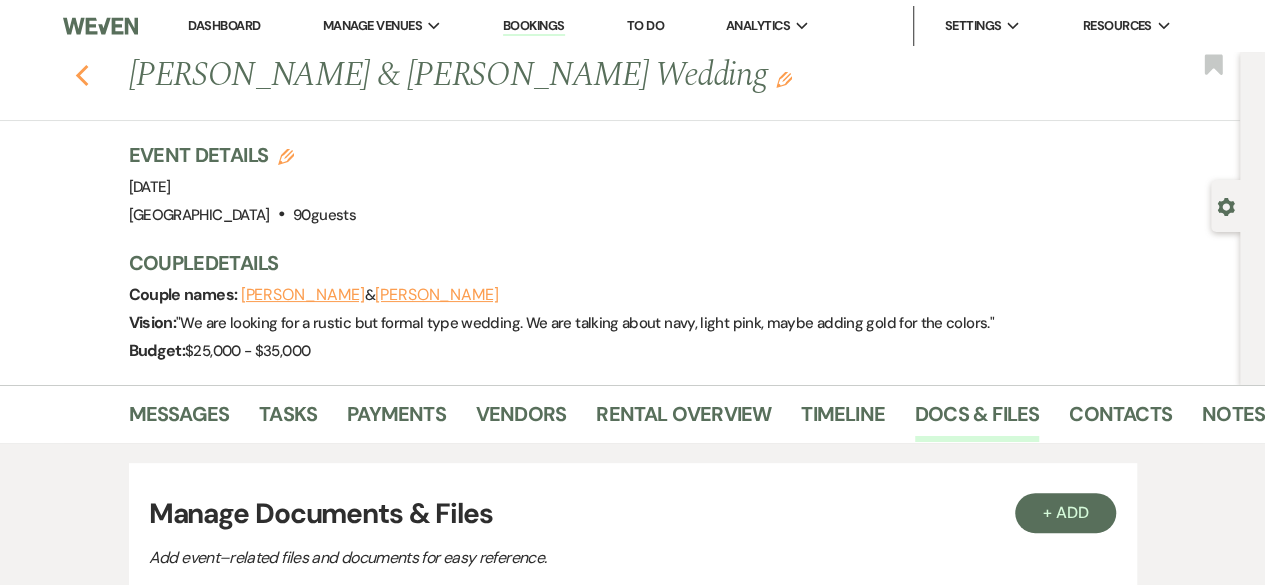 click on "Previous" 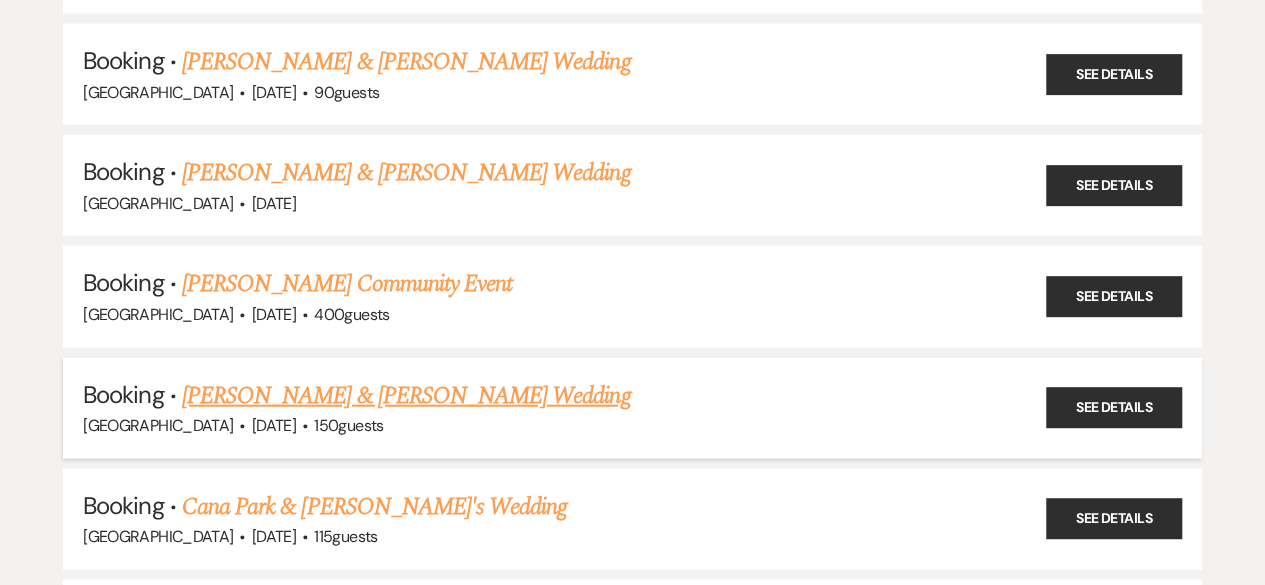click on "[PERSON_NAME] & [PERSON_NAME] Wedding" at bounding box center (406, 396) 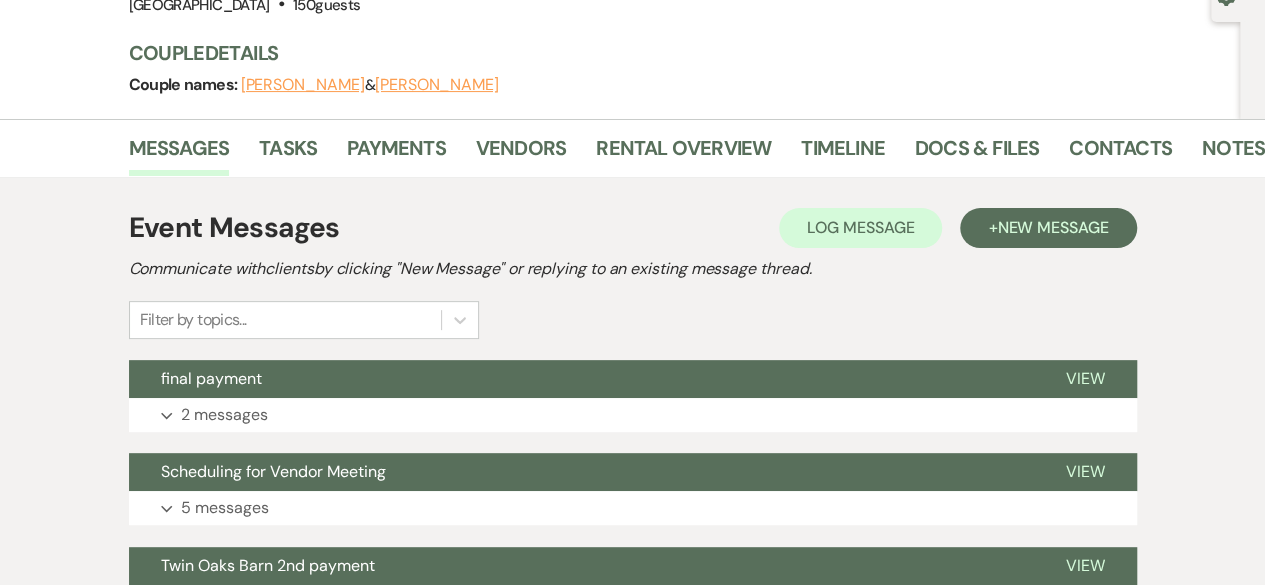 scroll, scrollTop: 199, scrollLeft: 0, axis: vertical 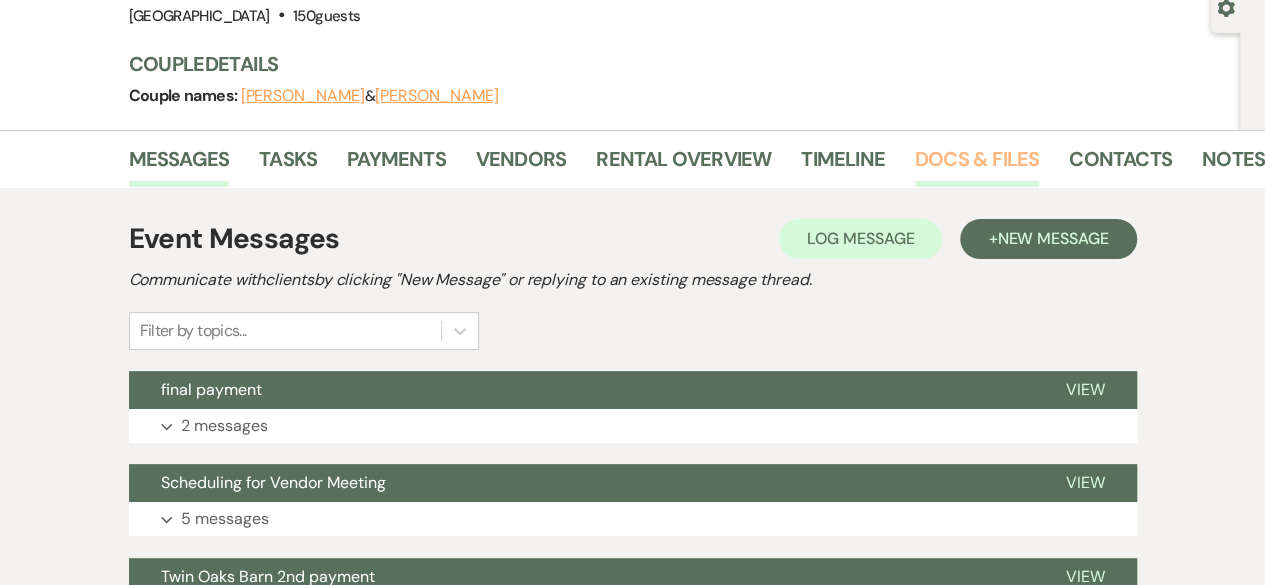 click on "Docs & Files" at bounding box center (977, 165) 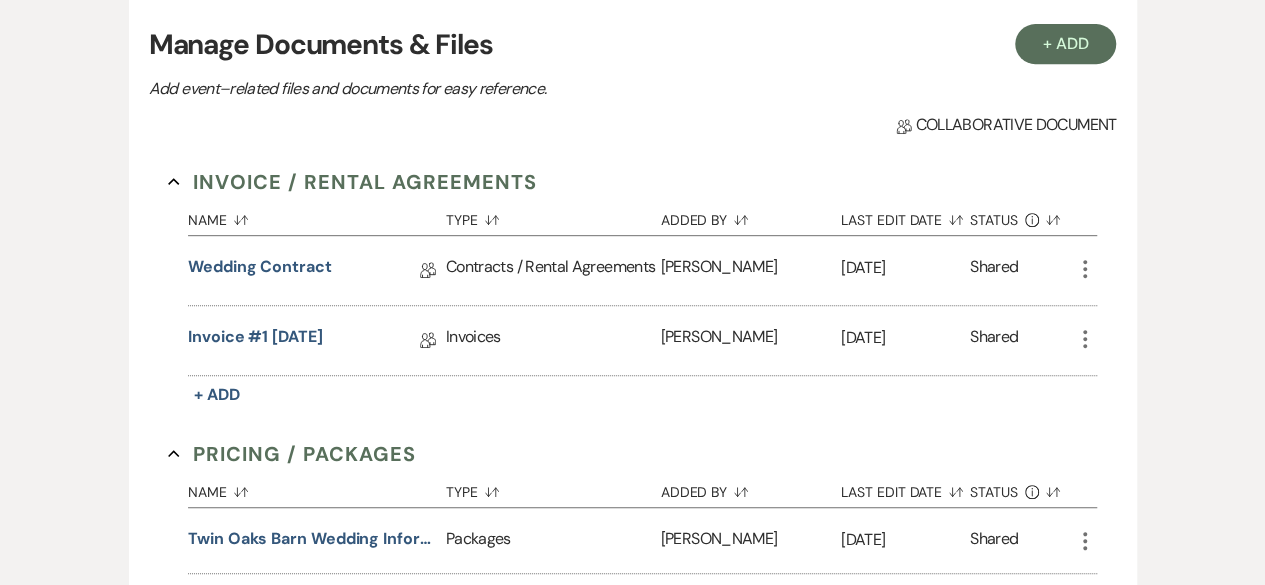 scroll, scrollTop: 415, scrollLeft: 0, axis: vertical 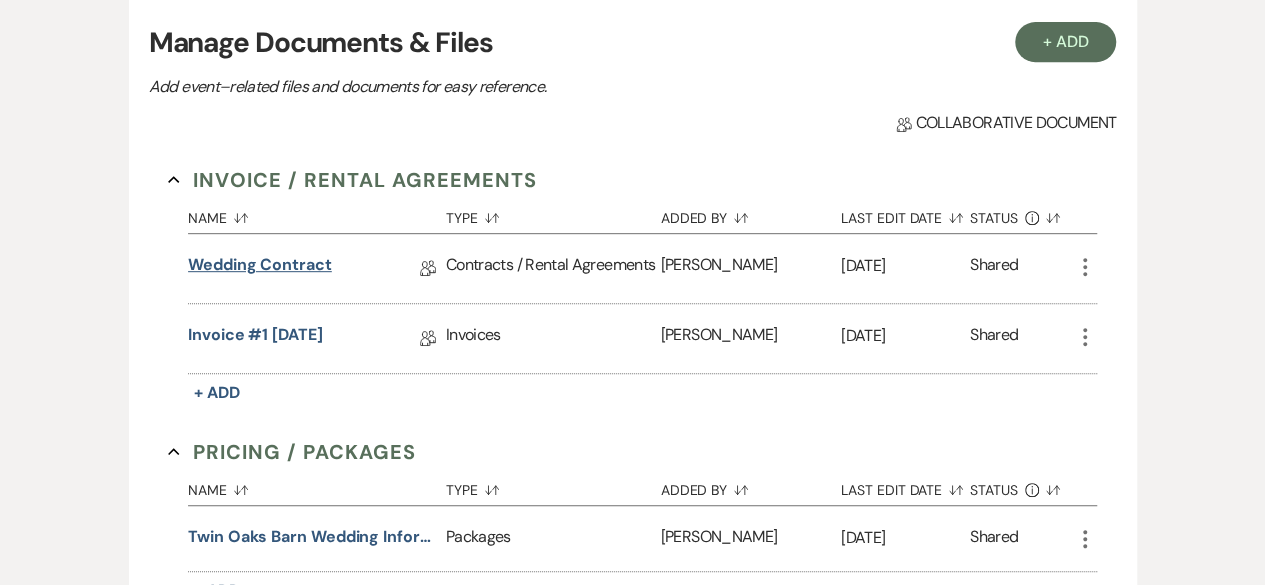 click on "Wedding Contract" at bounding box center [260, 268] 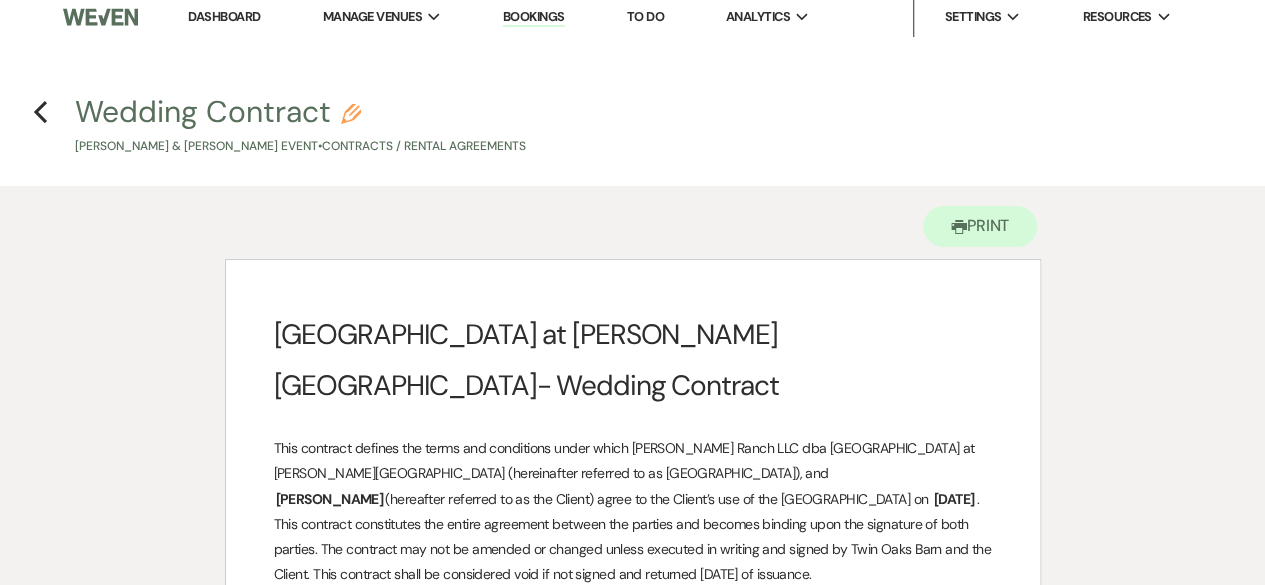 scroll, scrollTop: 0, scrollLeft: 0, axis: both 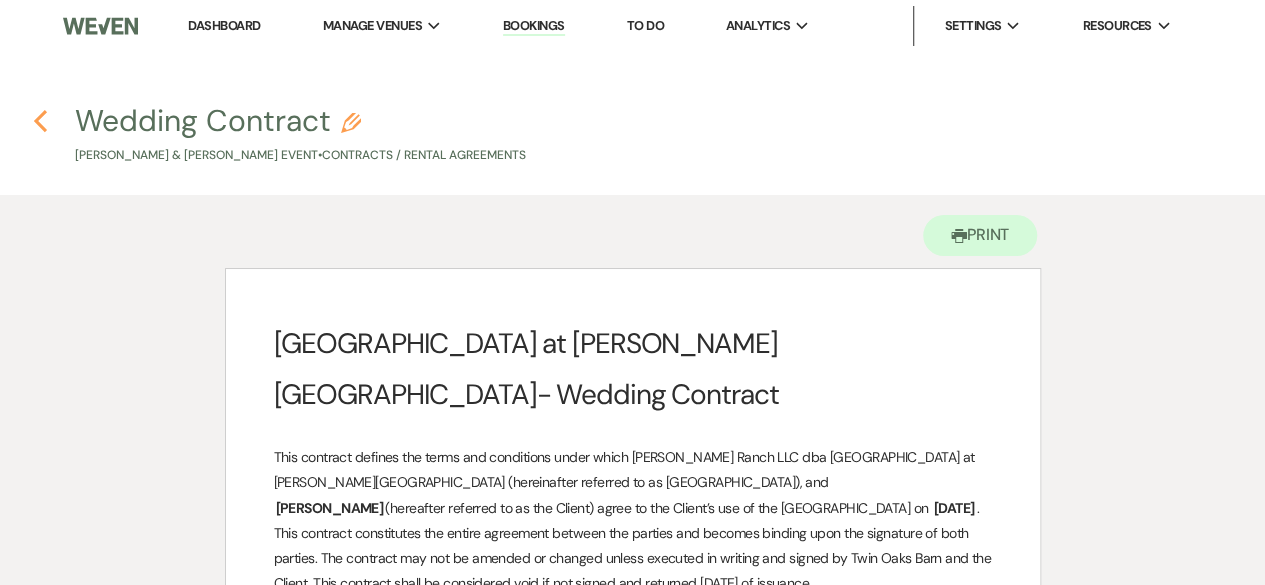 click 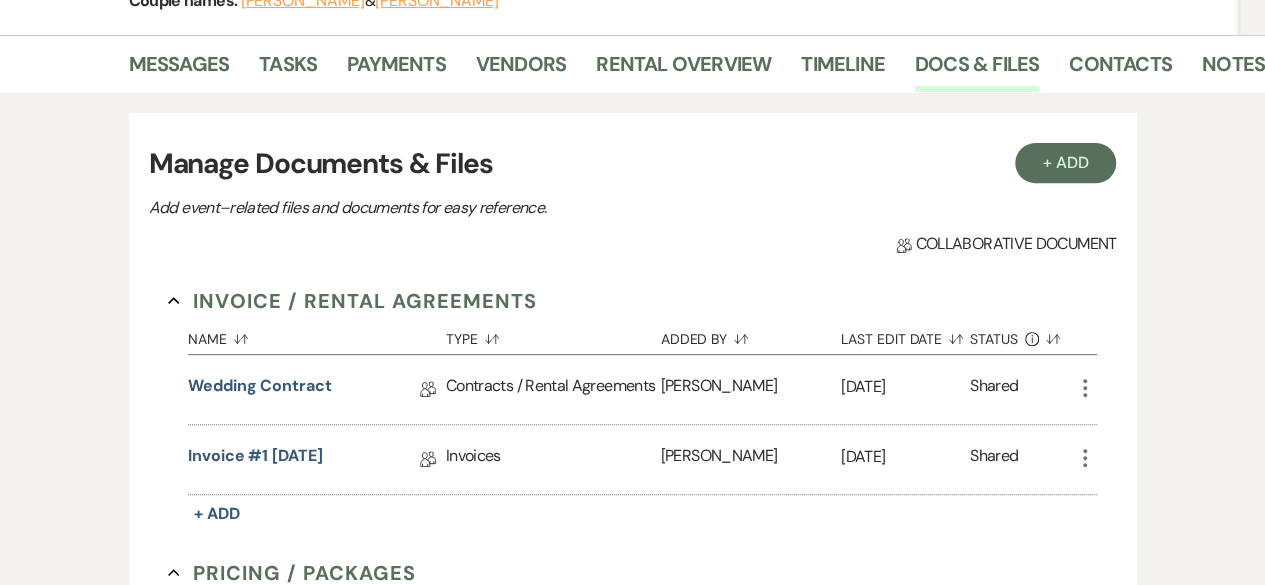 scroll, scrollTop: 0, scrollLeft: 0, axis: both 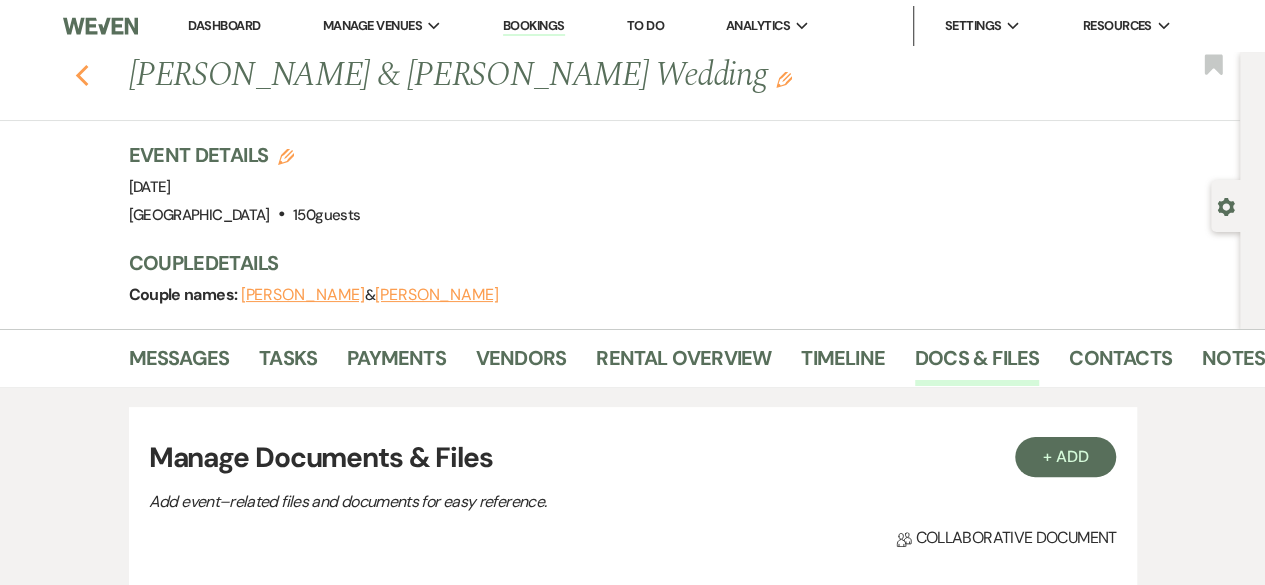 click on "Previous" 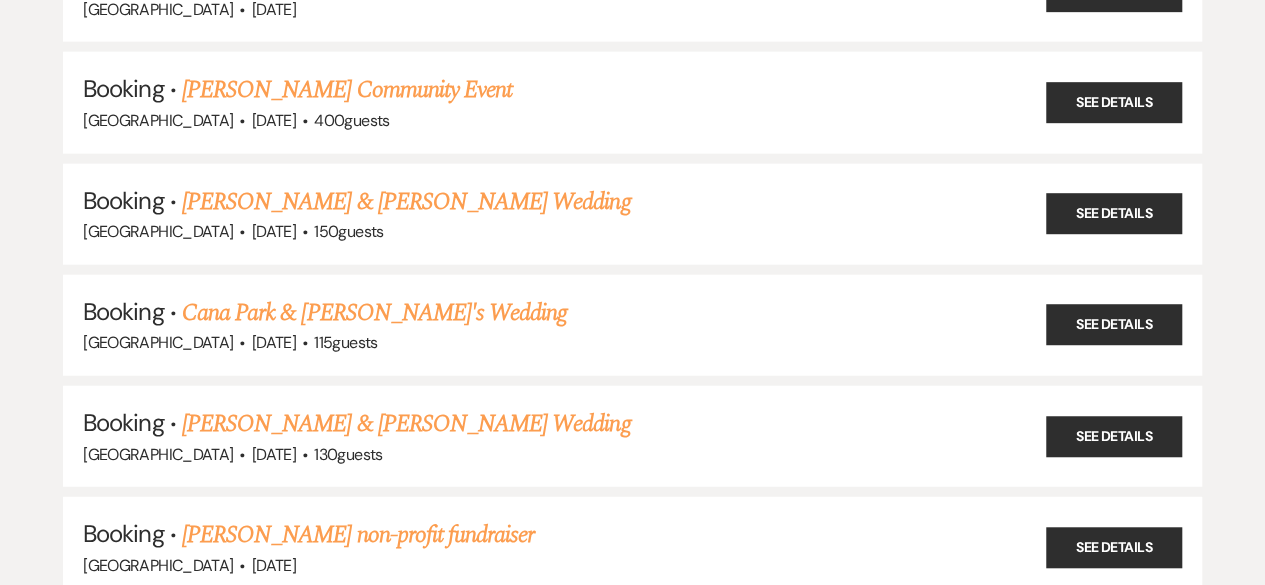 scroll, scrollTop: 21432, scrollLeft: 0, axis: vertical 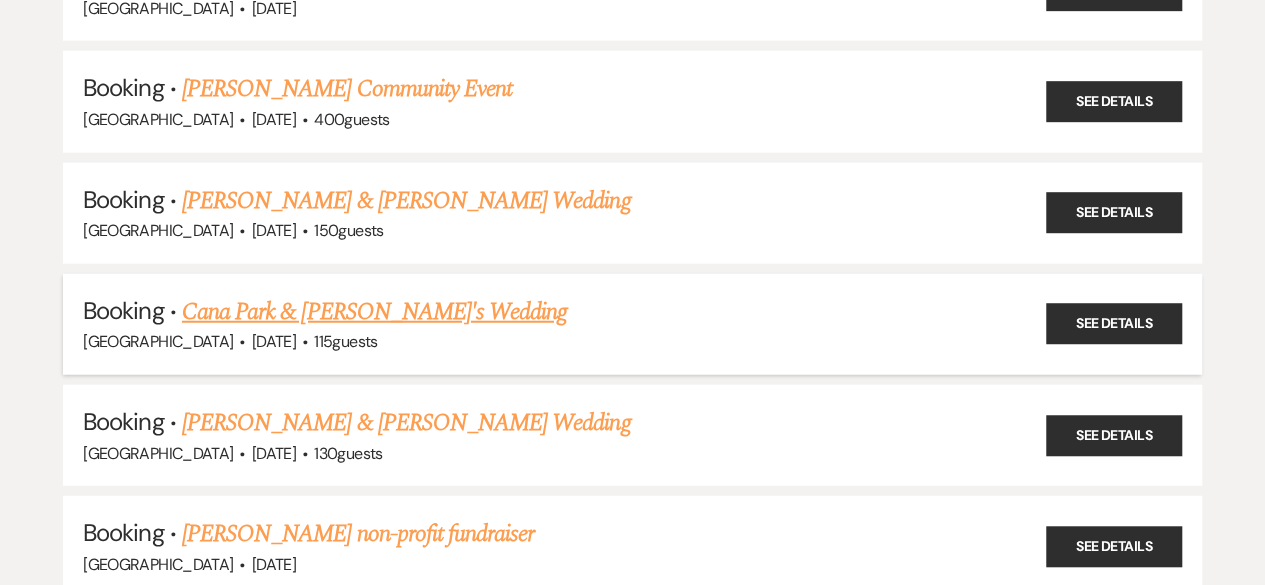 click on "Cana Park & [PERSON_NAME]'s Wedding" at bounding box center [374, 312] 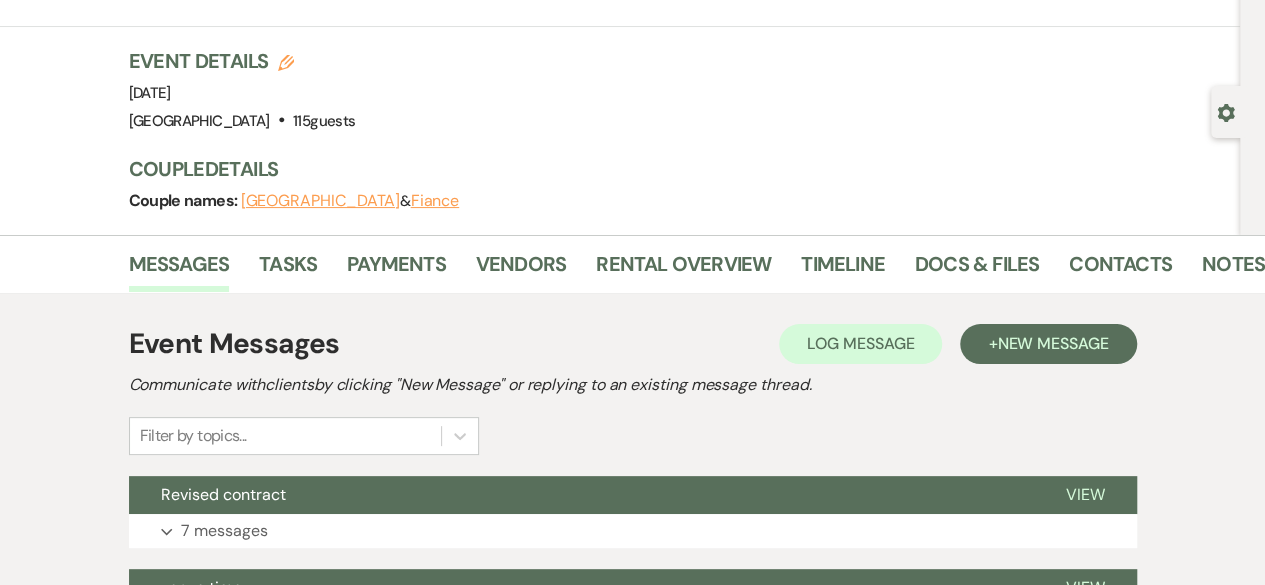 scroll, scrollTop: 89, scrollLeft: 0, axis: vertical 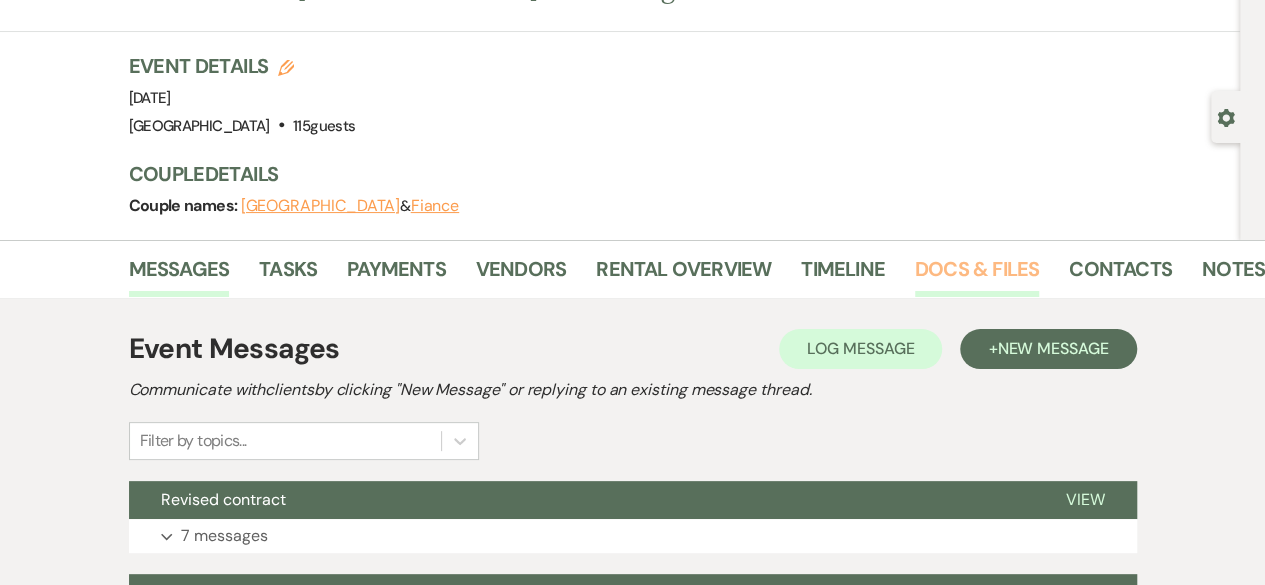 click on "Docs & Files" at bounding box center (977, 275) 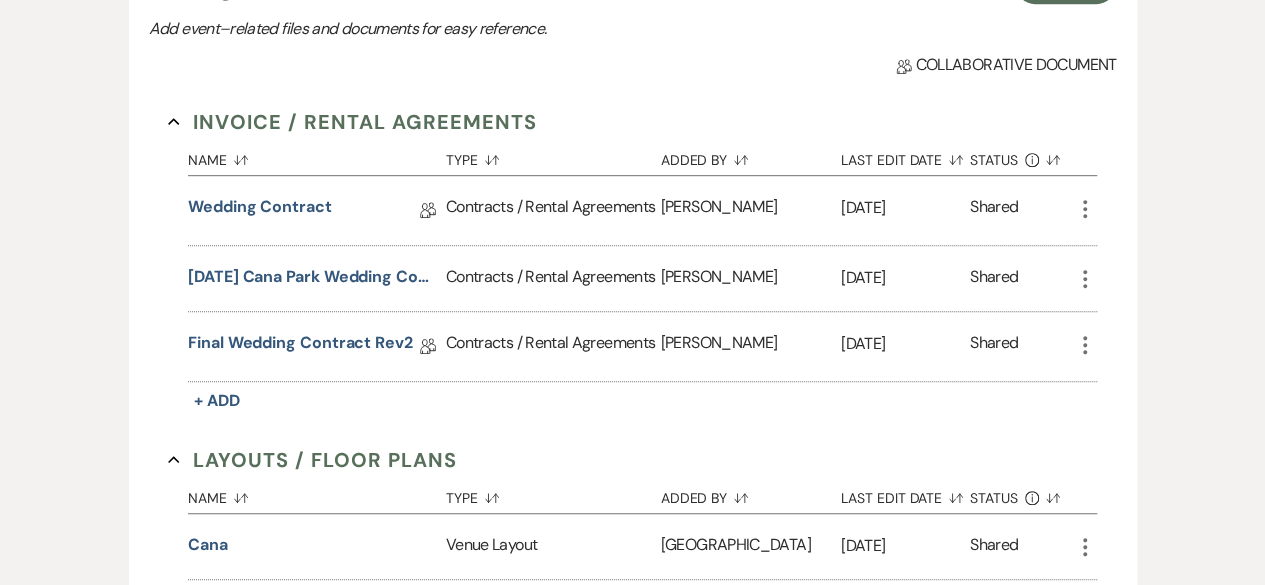 scroll, scrollTop: 476, scrollLeft: 0, axis: vertical 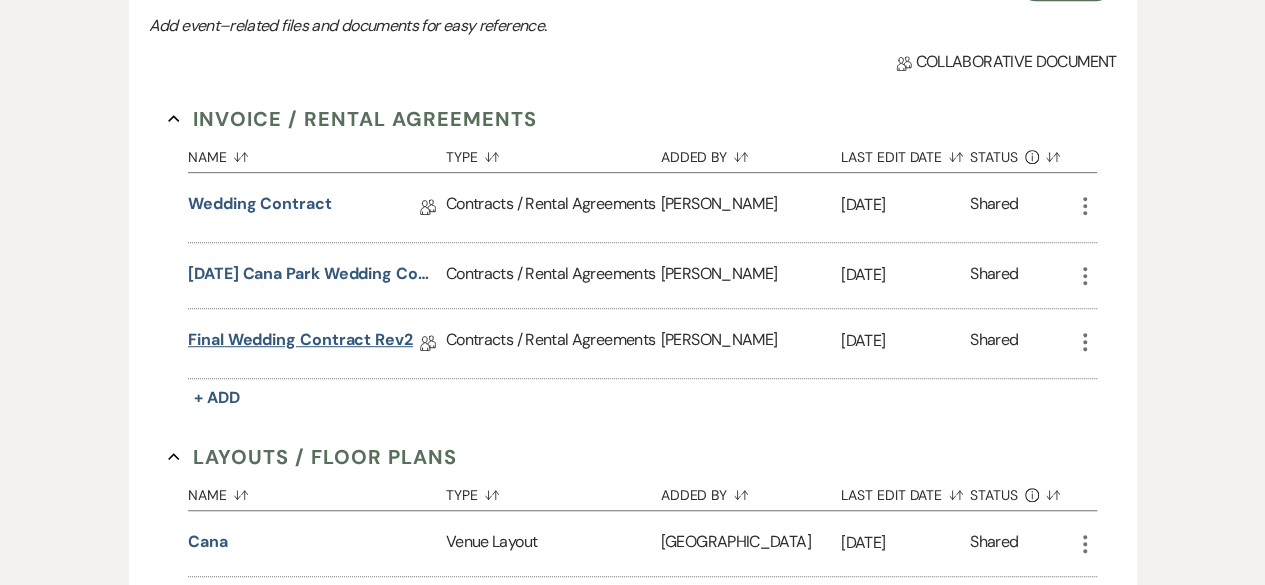 click on "Final Wedding Contract rev2" at bounding box center [300, 343] 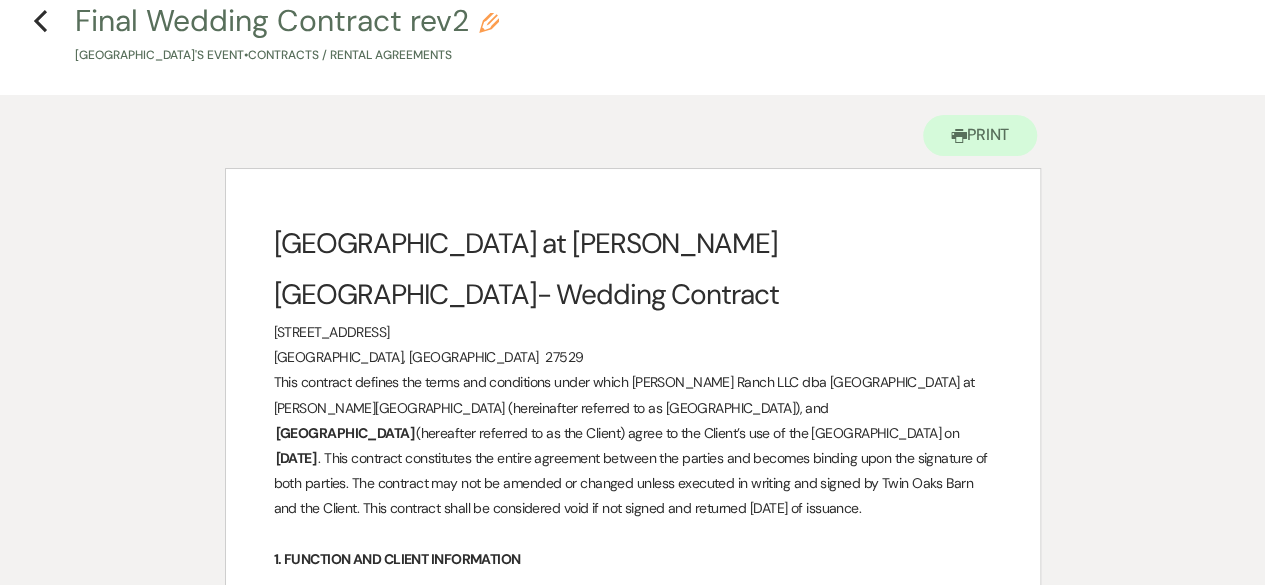 scroll, scrollTop: 0, scrollLeft: 0, axis: both 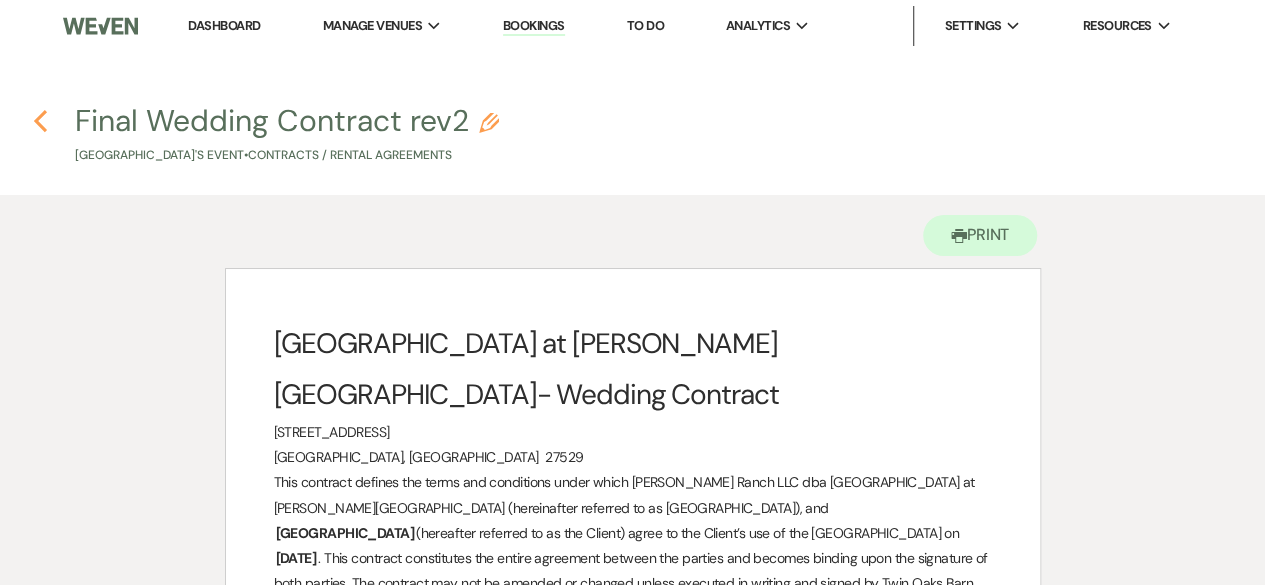 click on "Previous" 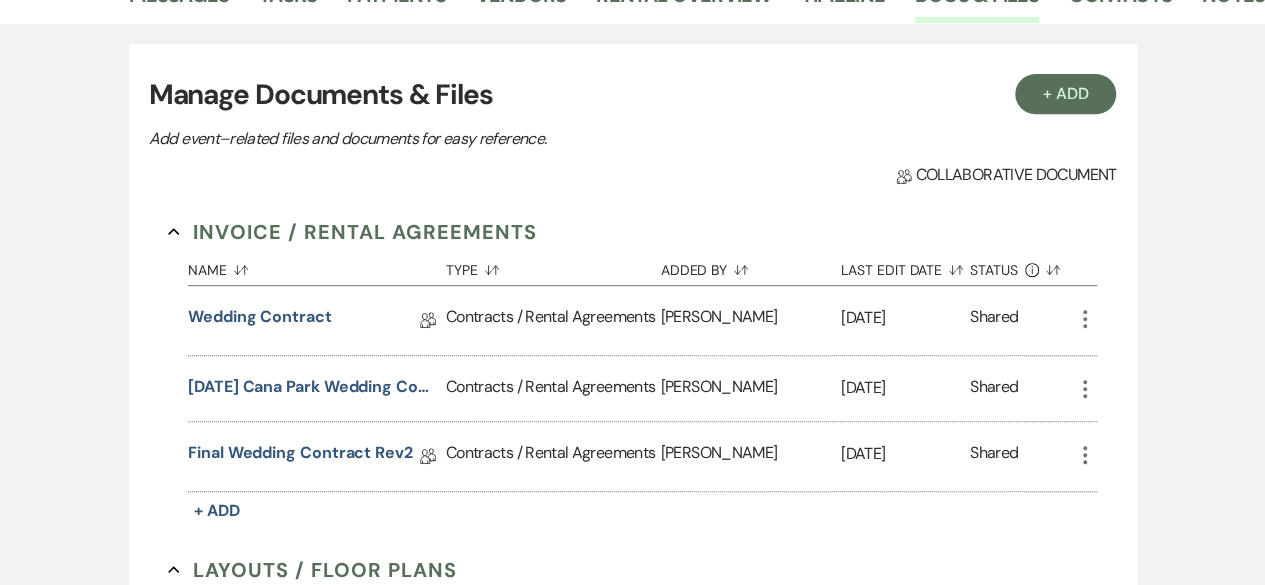 scroll, scrollTop: 0, scrollLeft: 0, axis: both 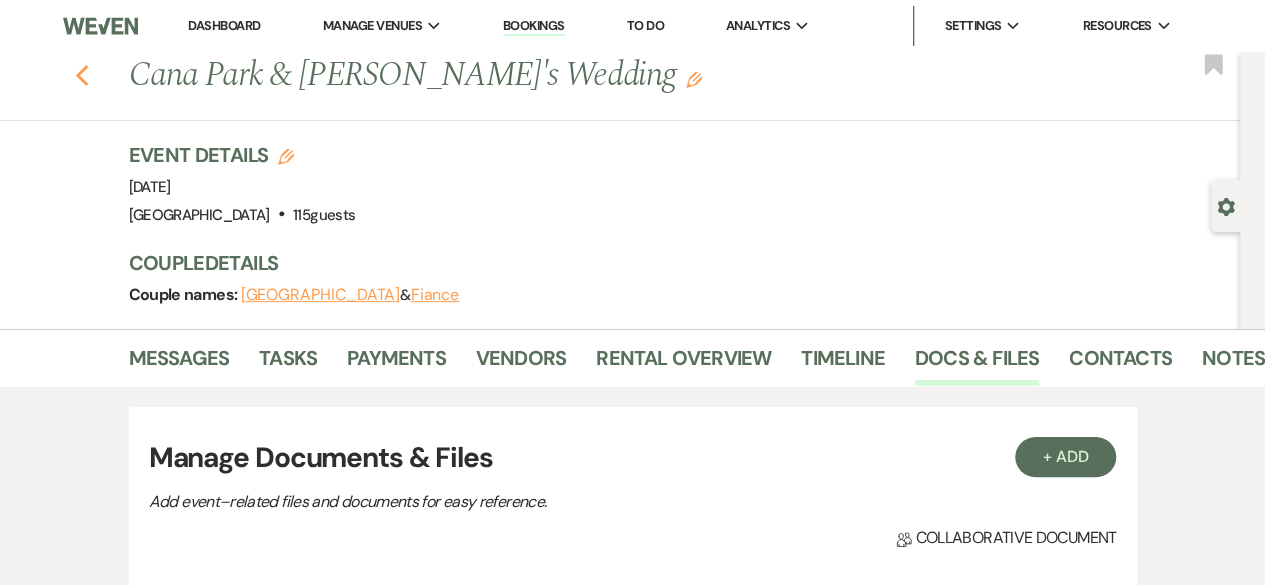 click on "Previous" 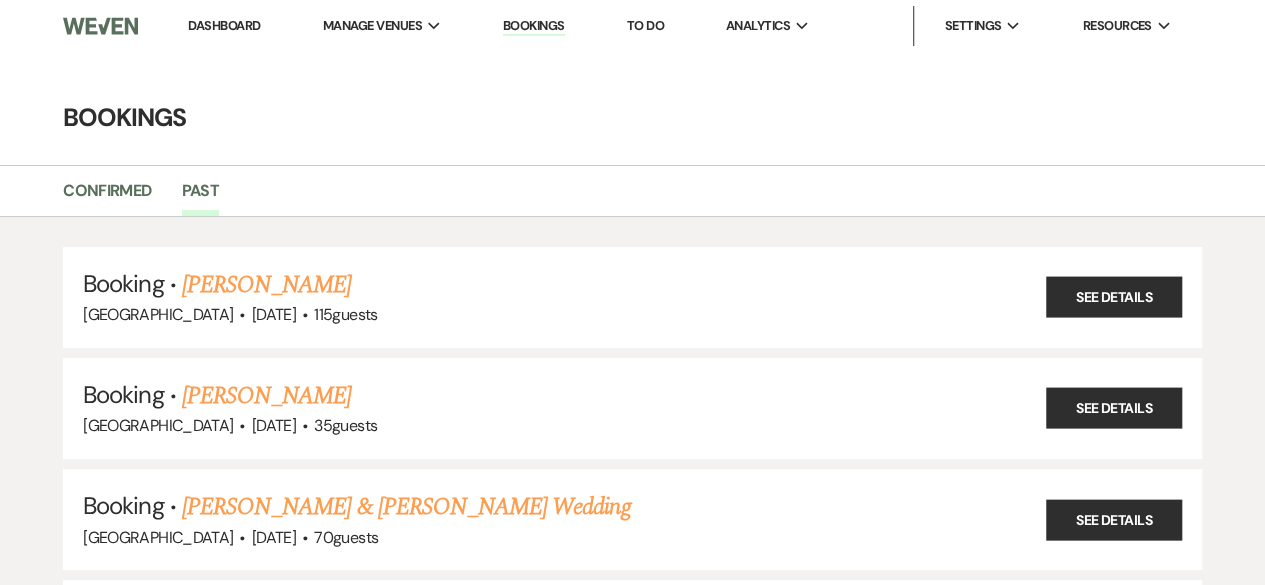 scroll, scrollTop: 21432, scrollLeft: 0, axis: vertical 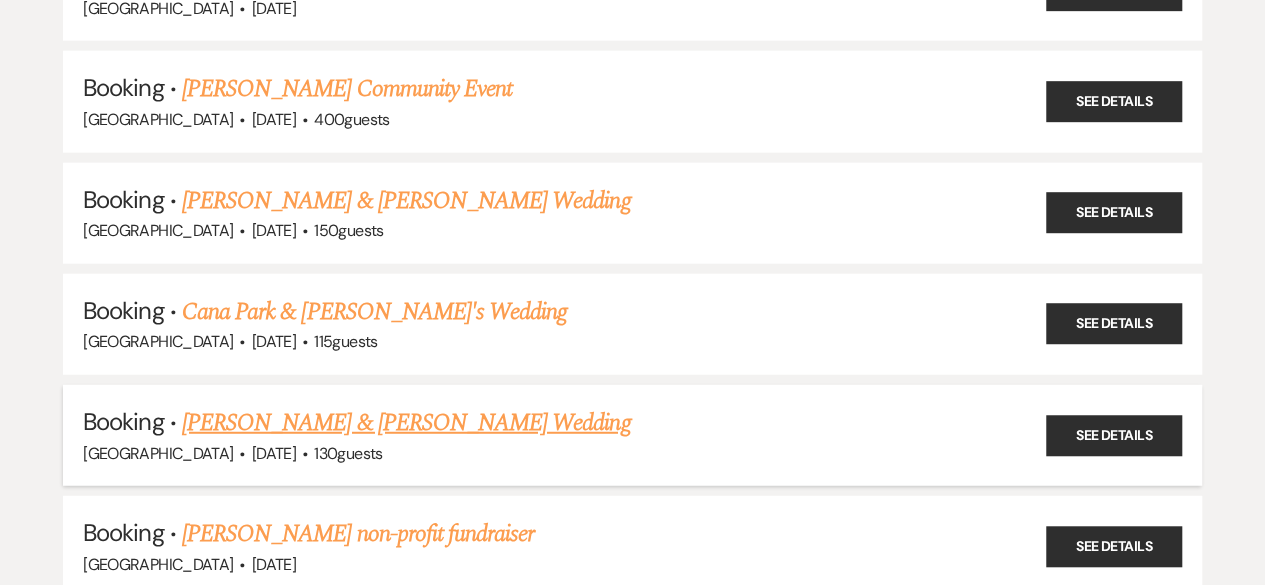 click on "[PERSON_NAME] & [PERSON_NAME] Wedding" at bounding box center [406, 423] 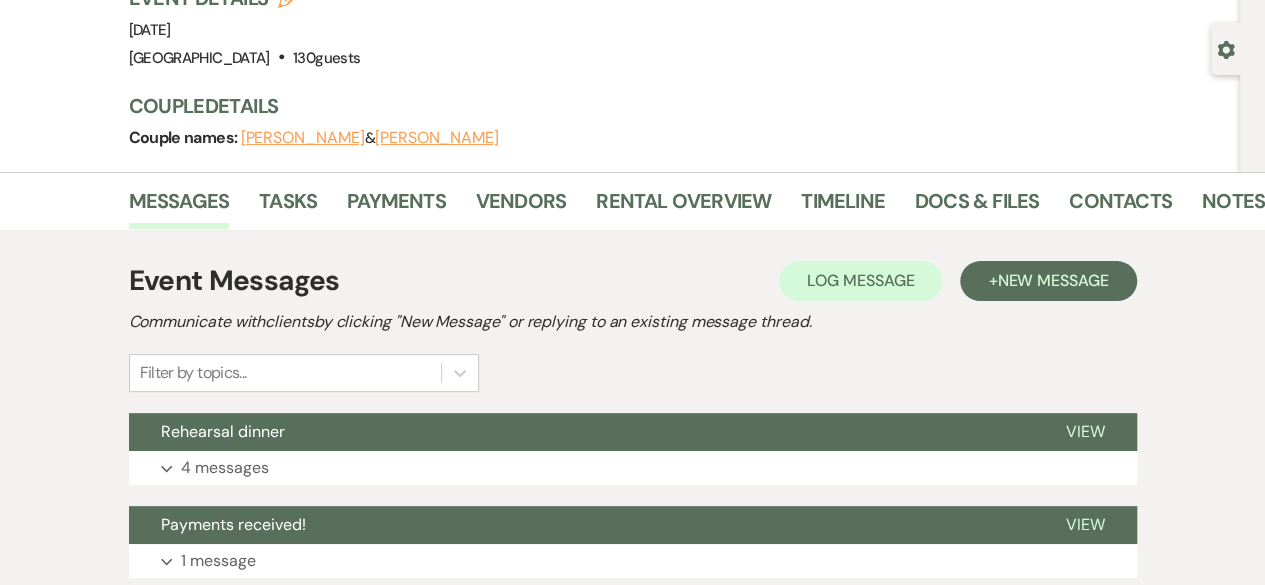 scroll, scrollTop: 162, scrollLeft: 0, axis: vertical 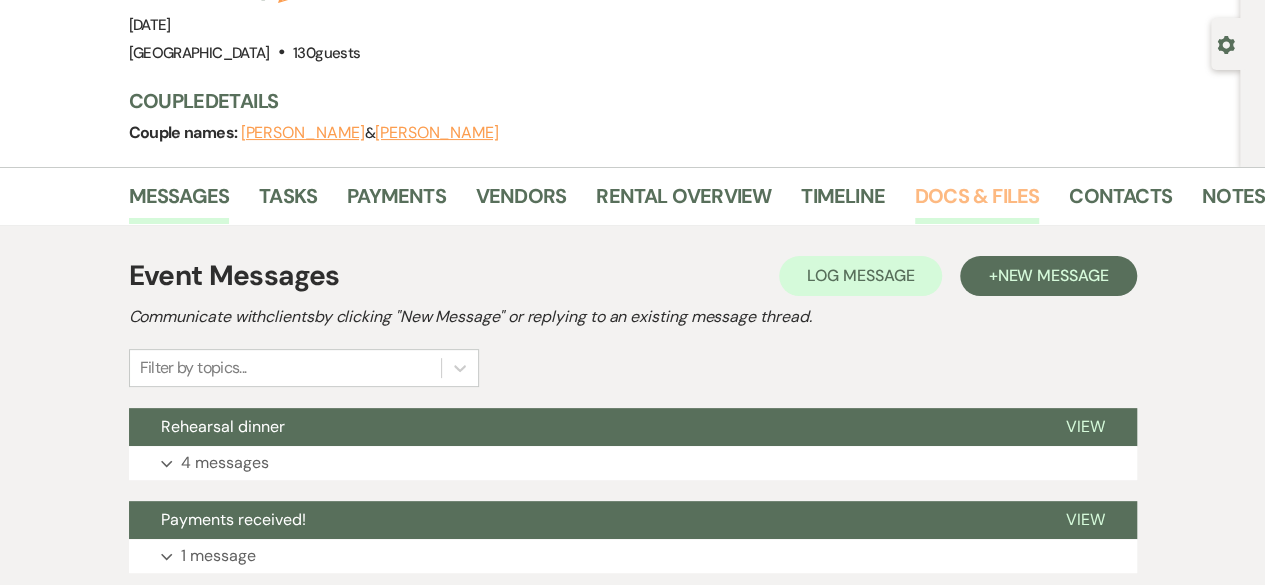 click on "Docs & Files" at bounding box center [977, 202] 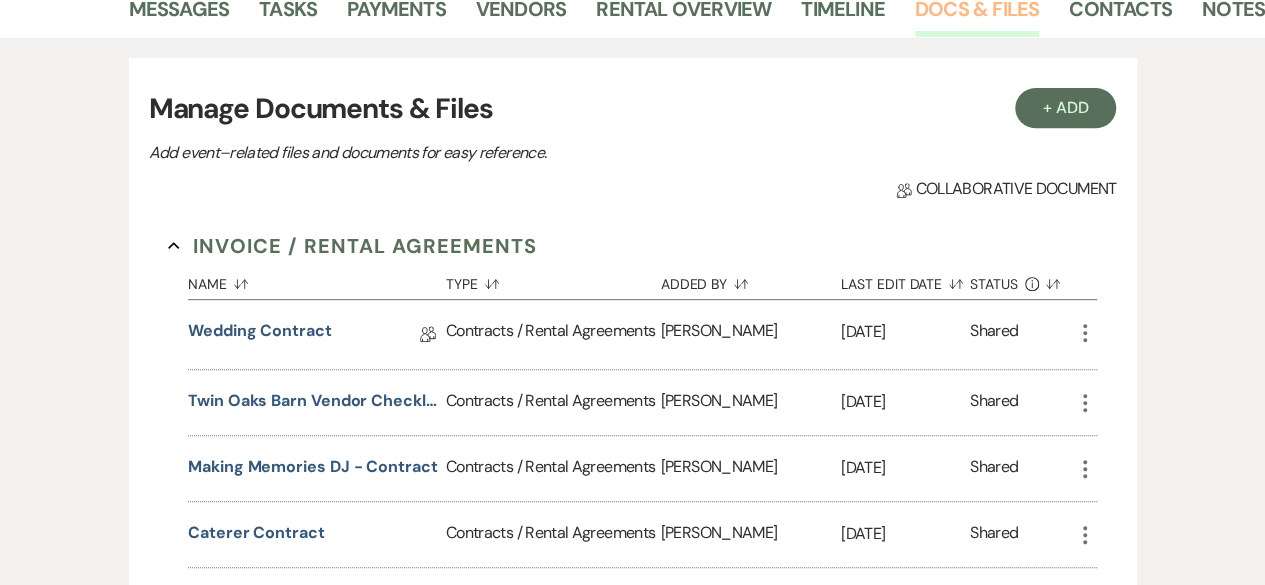 scroll, scrollTop: 358, scrollLeft: 0, axis: vertical 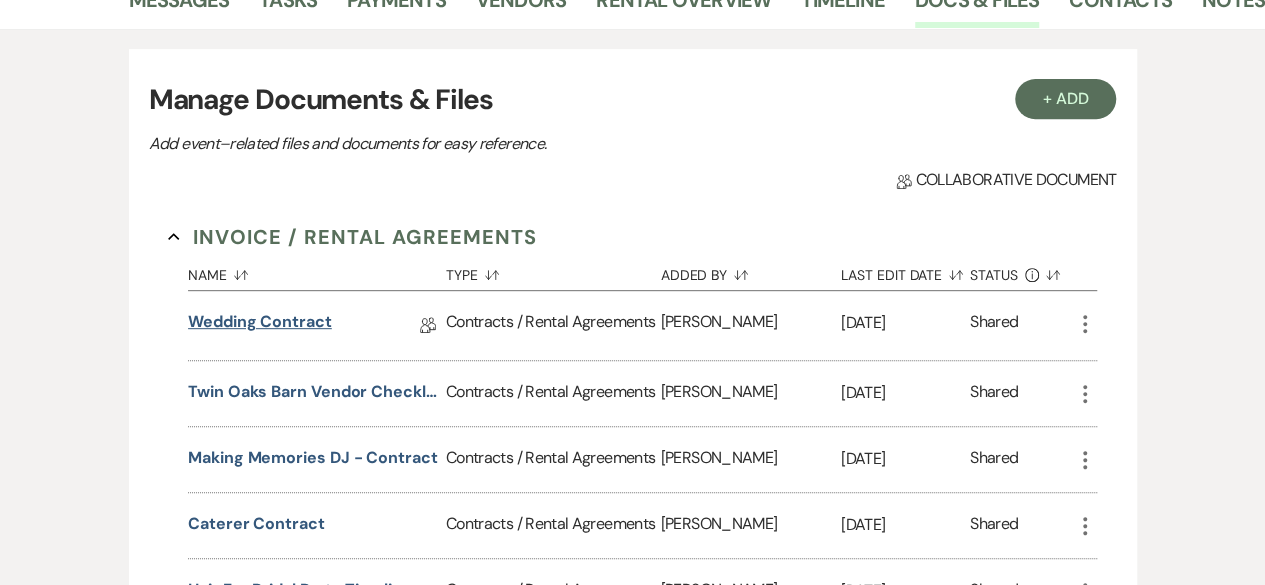 click on "Wedding Contract" at bounding box center (260, 325) 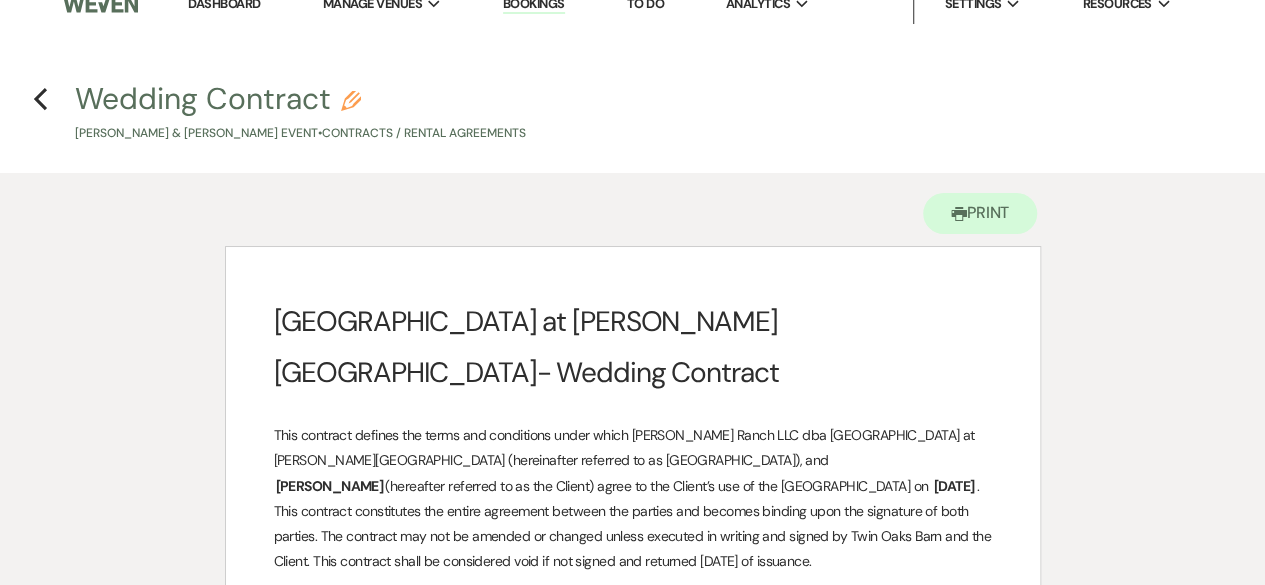 scroll, scrollTop: 0, scrollLeft: 0, axis: both 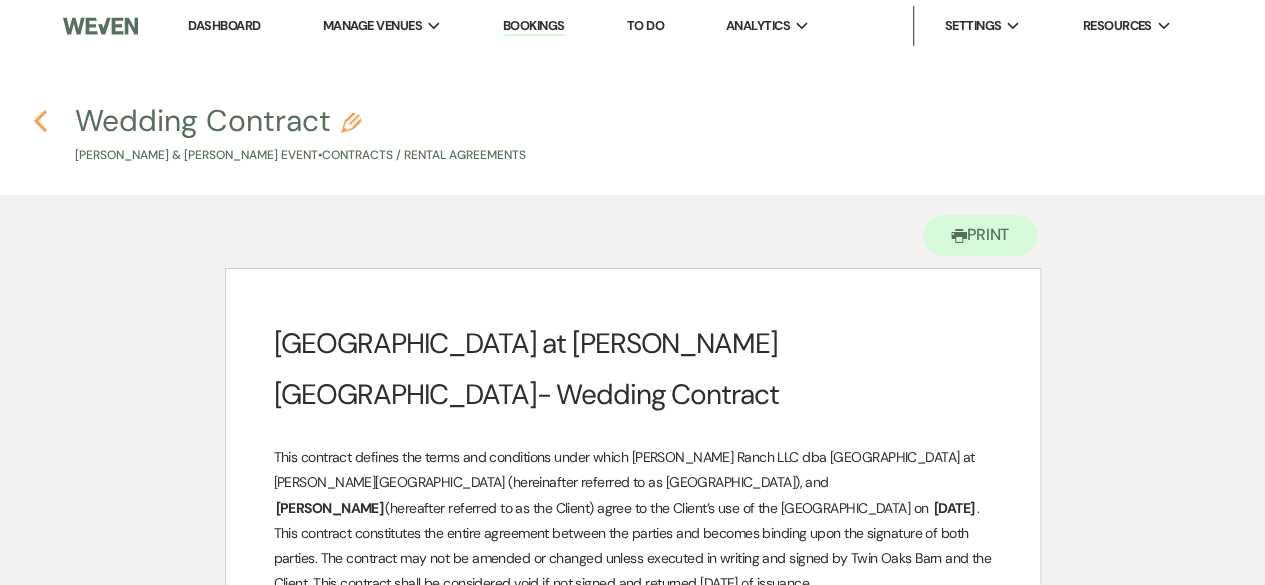 click 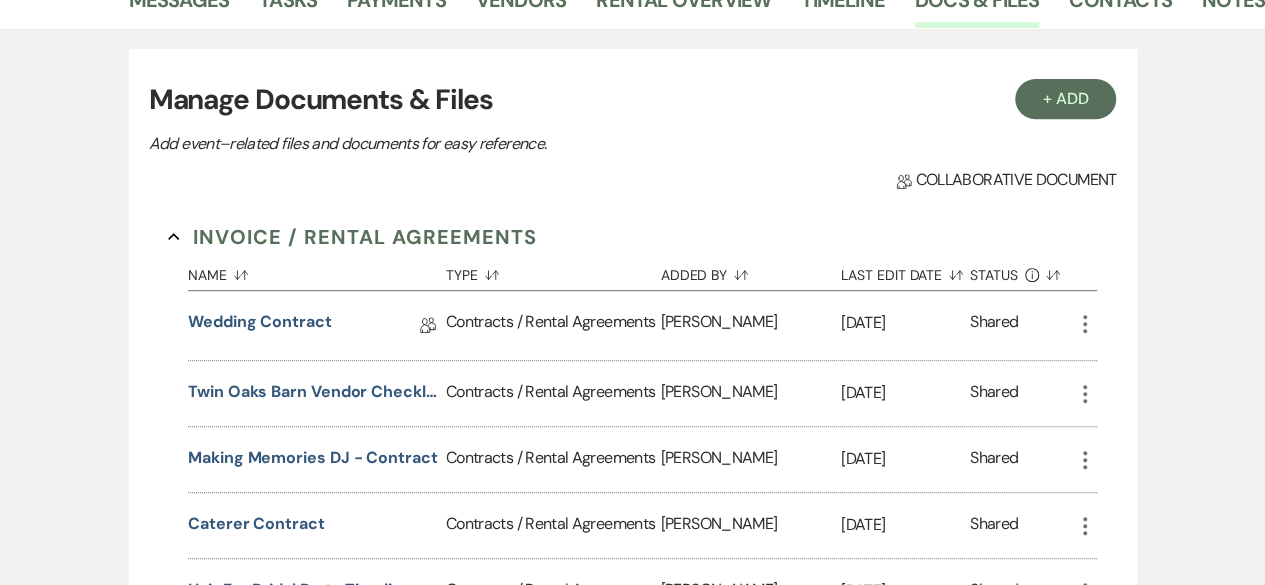 scroll, scrollTop: 0, scrollLeft: 0, axis: both 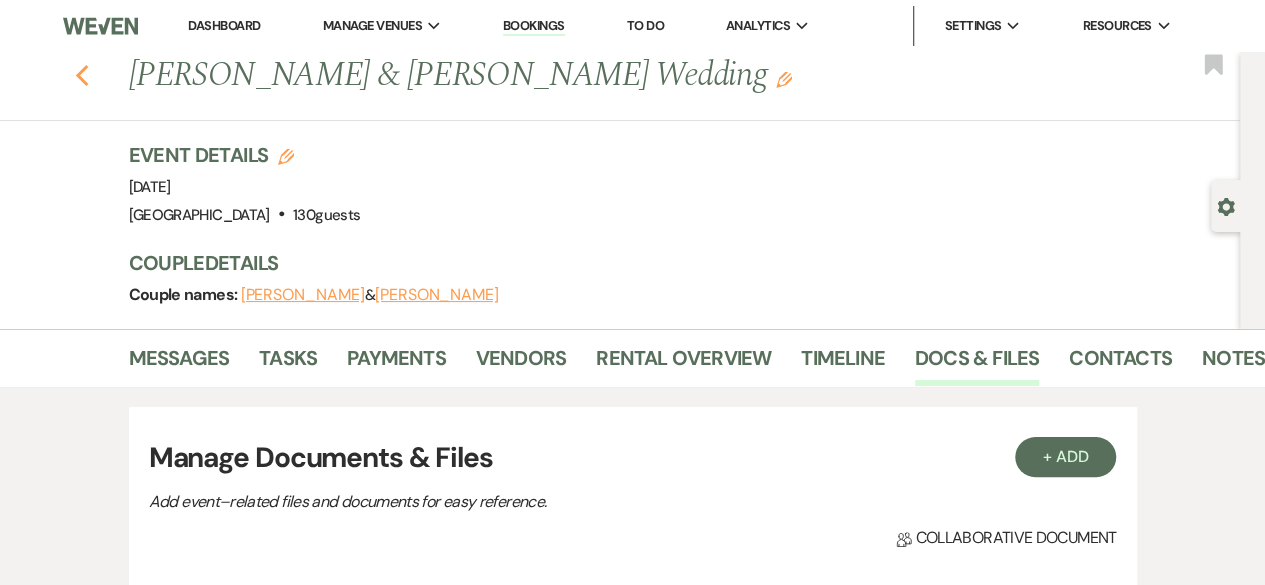 click 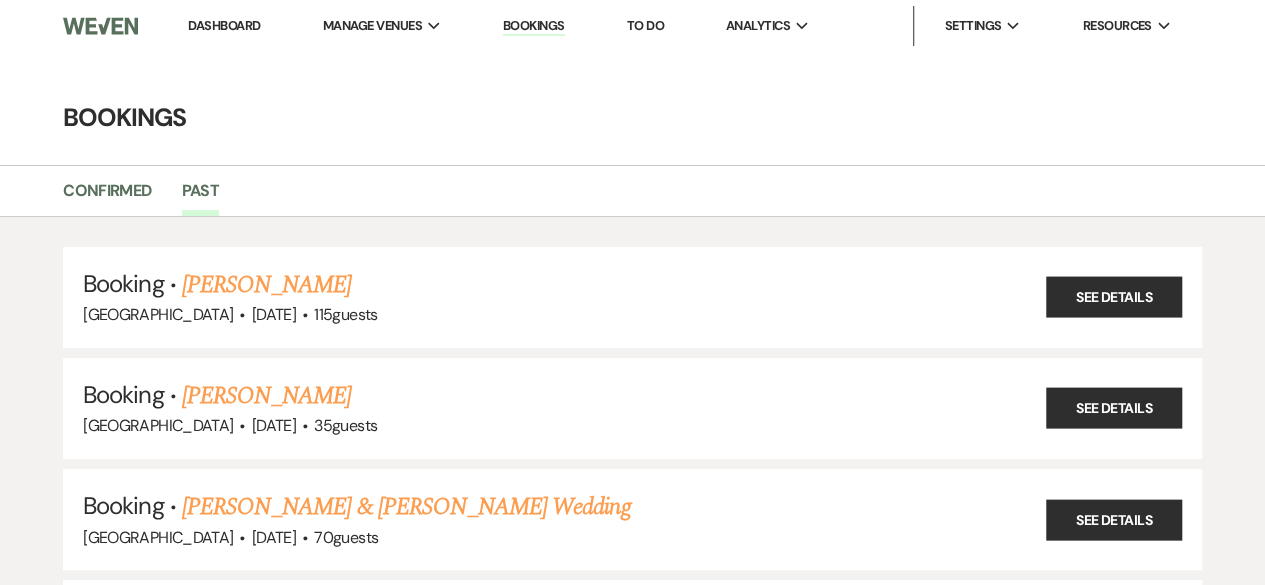 scroll, scrollTop: 21432, scrollLeft: 0, axis: vertical 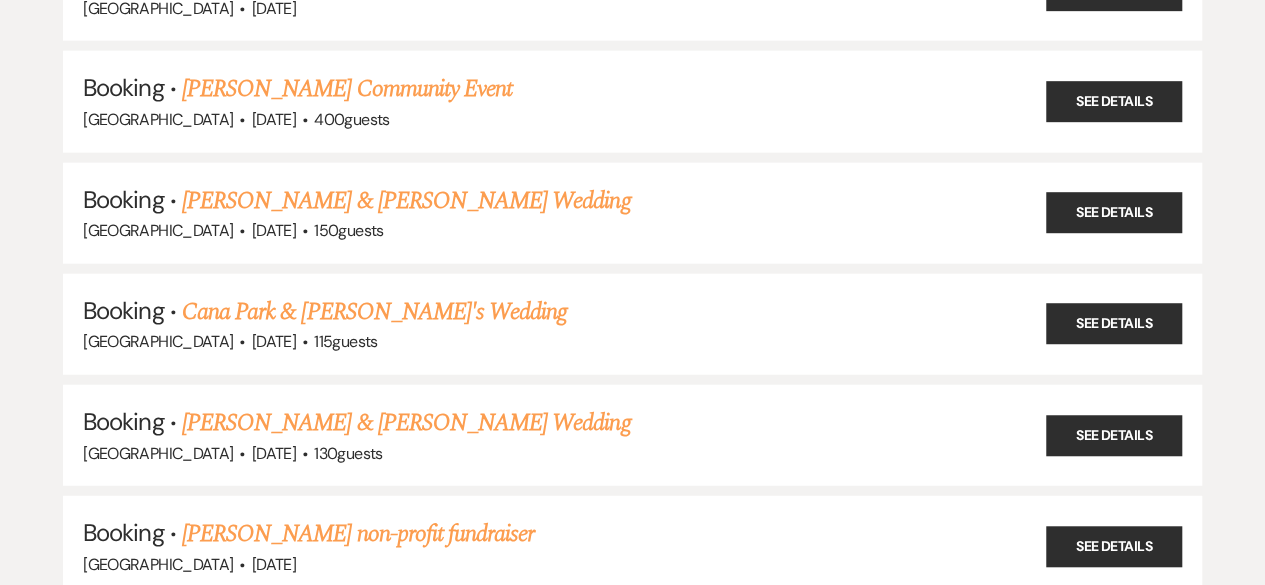 click on "[PERSON_NAME] & [PERSON_NAME]'s Wedding" at bounding box center (413, 645) 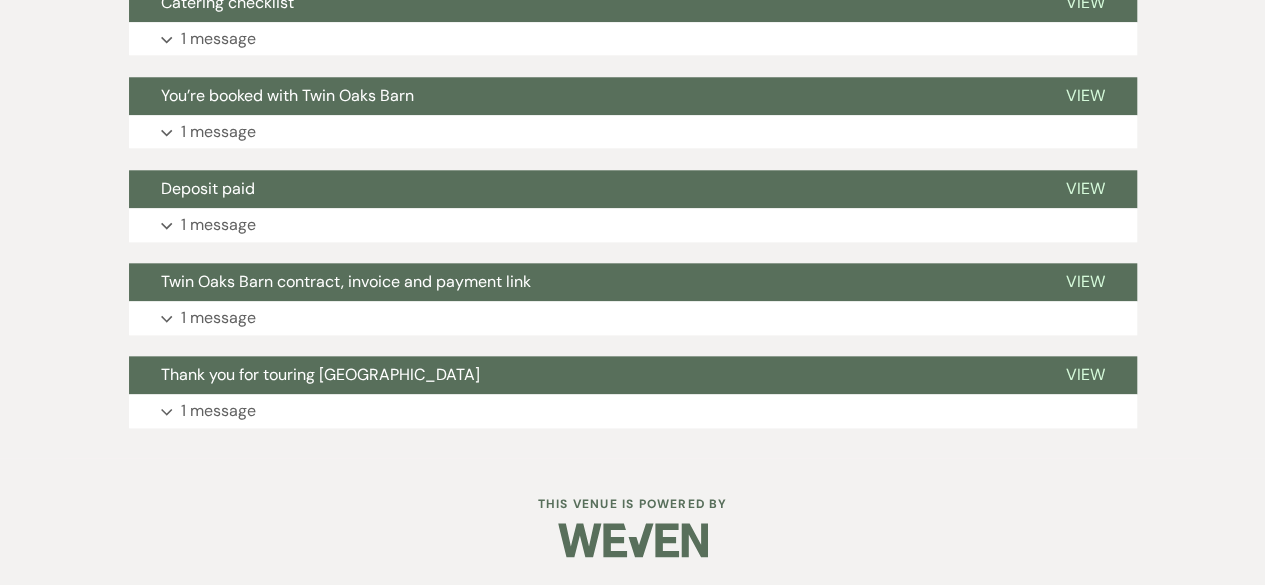 scroll, scrollTop: 942, scrollLeft: 0, axis: vertical 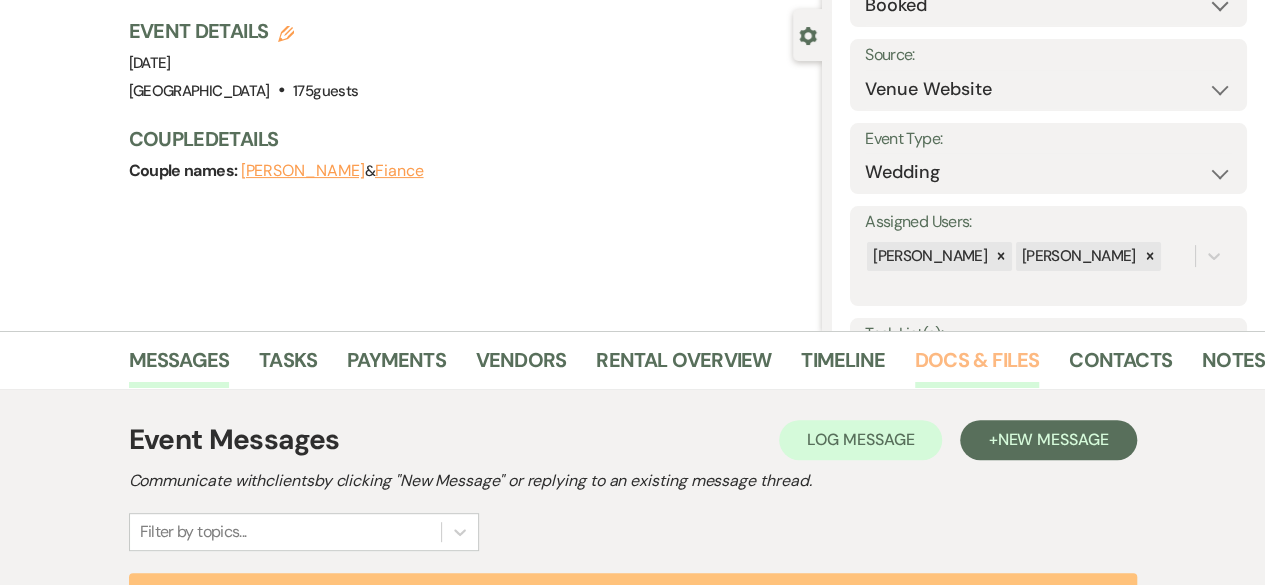 click on "Docs & Files" at bounding box center [977, 366] 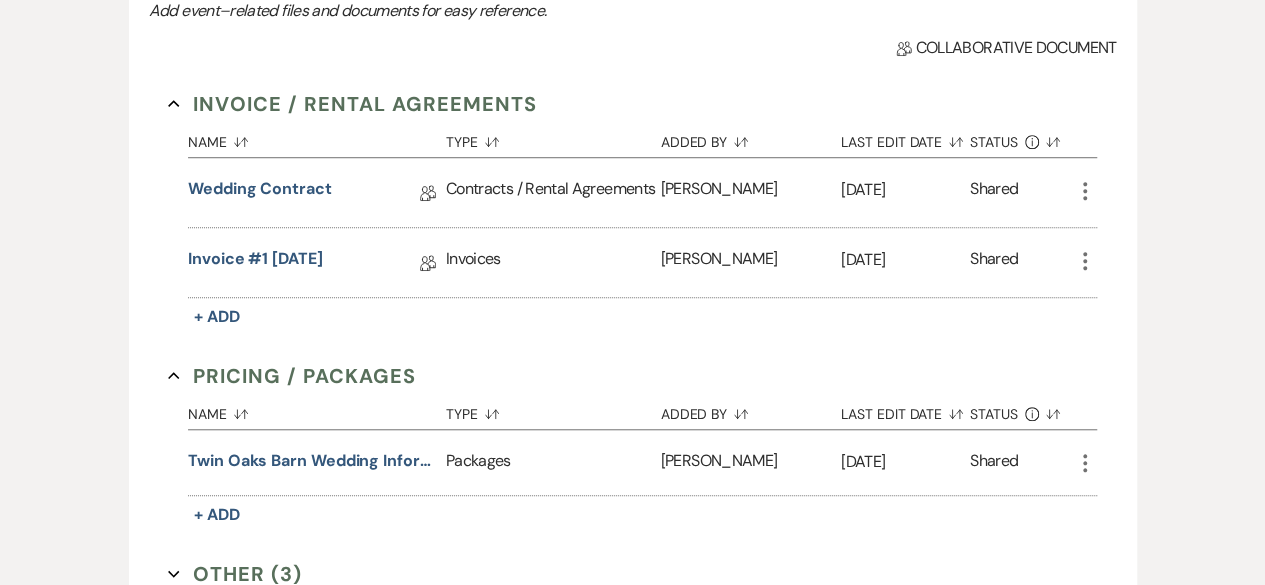 scroll, scrollTop: 678, scrollLeft: 0, axis: vertical 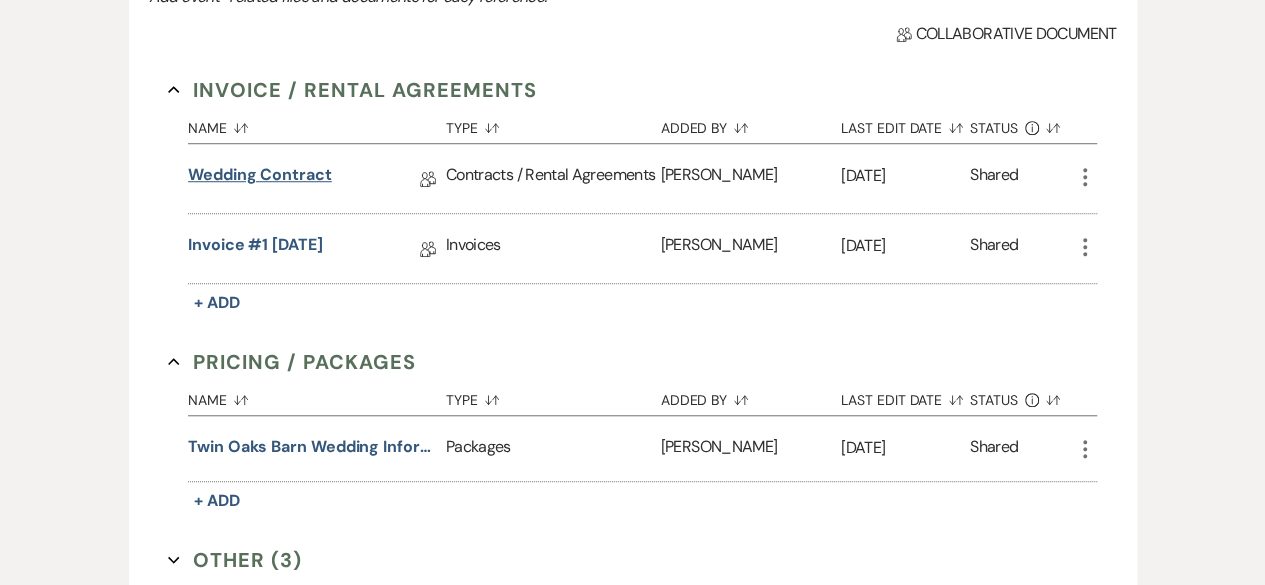 click on "Wedding Contract" at bounding box center (260, 178) 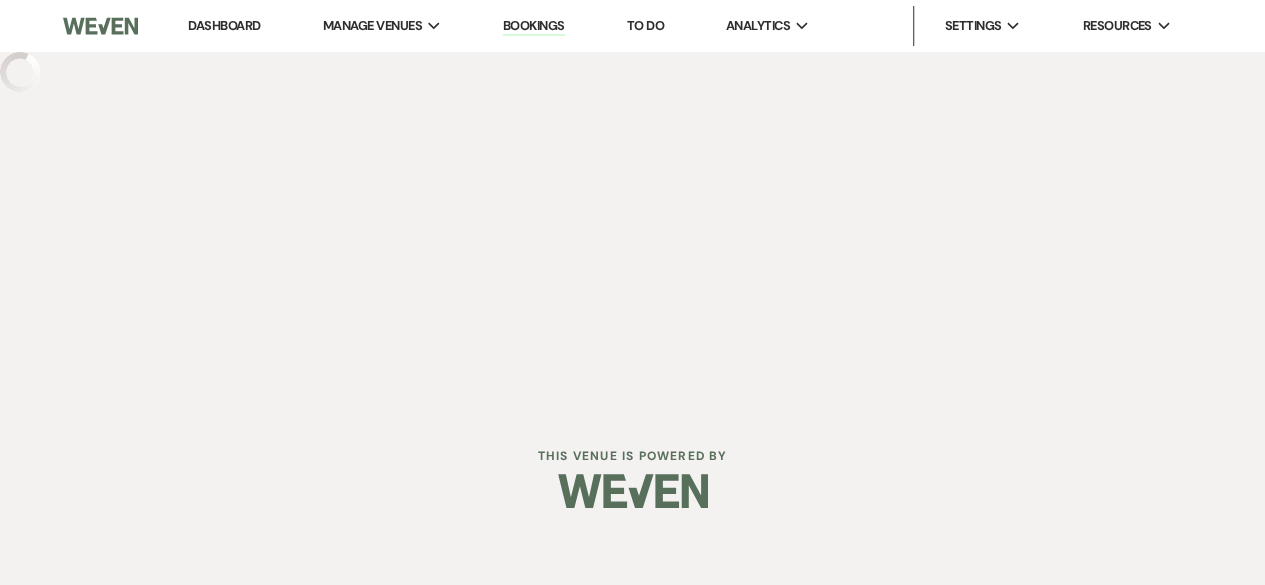 scroll, scrollTop: 0, scrollLeft: 0, axis: both 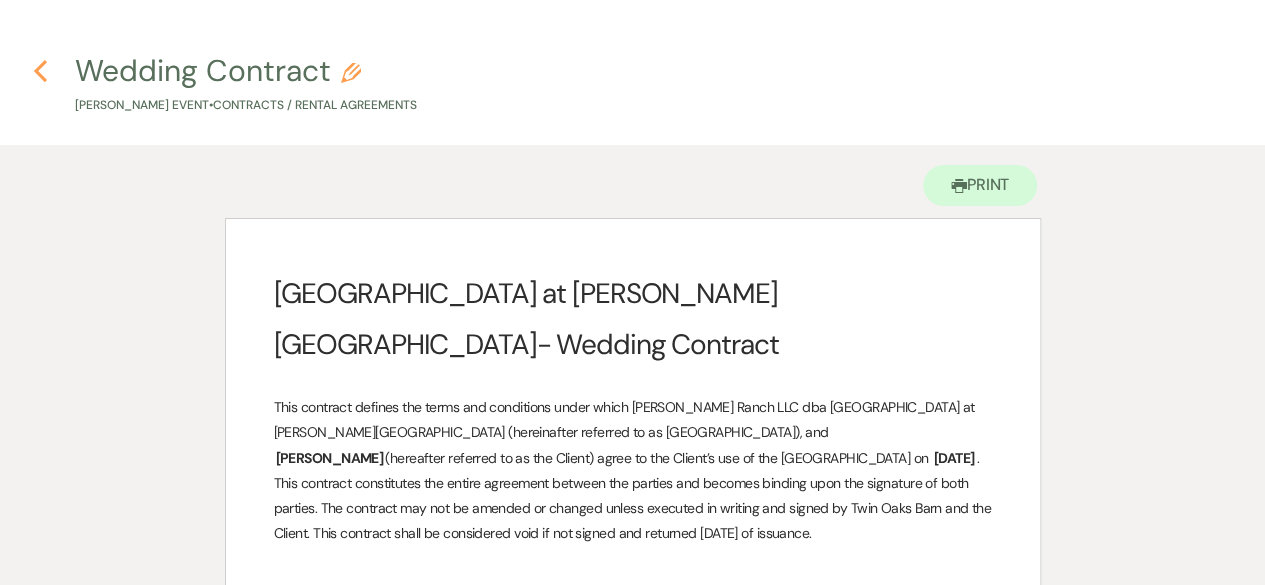 click on "Previous" 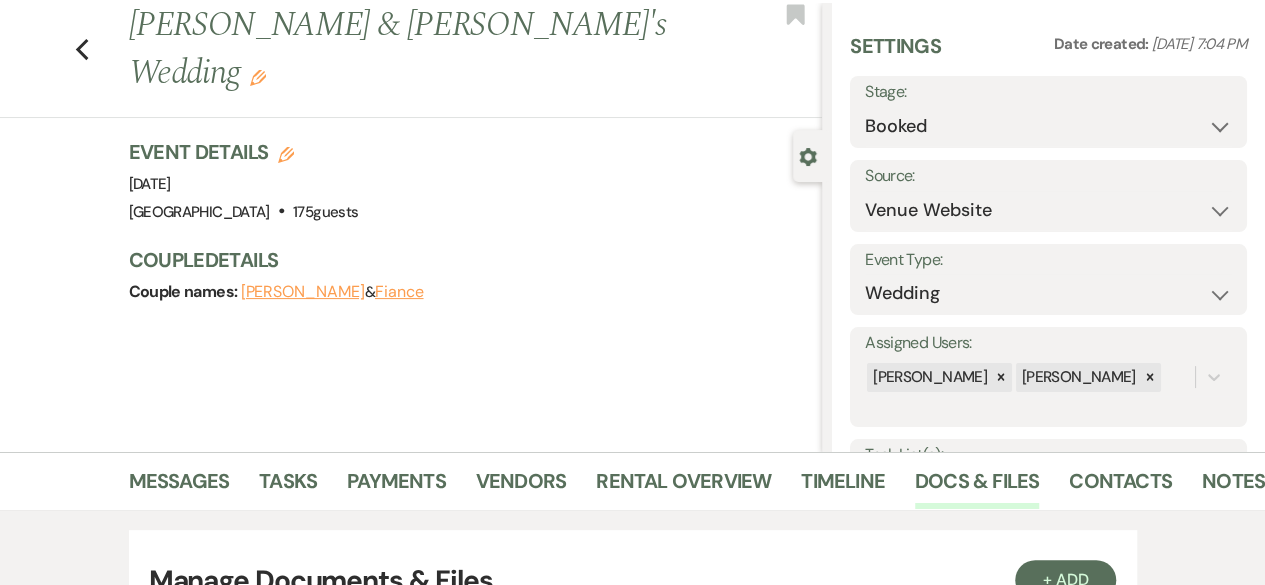 scroll, scrollTop: 678, scrollLeft: 0, axis: vertical 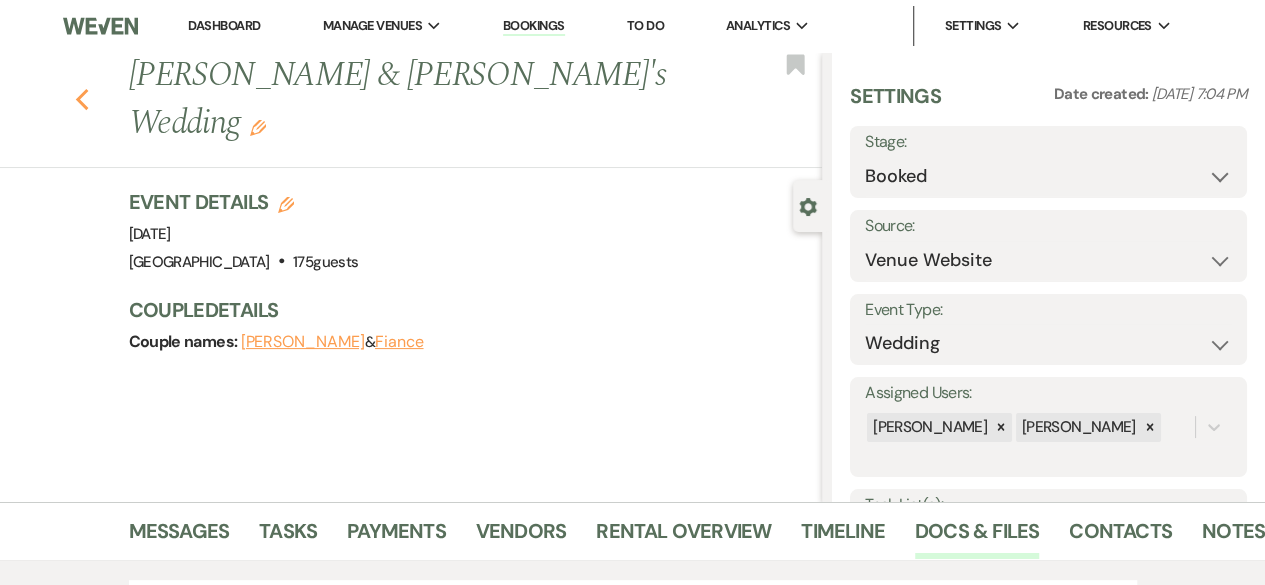 click 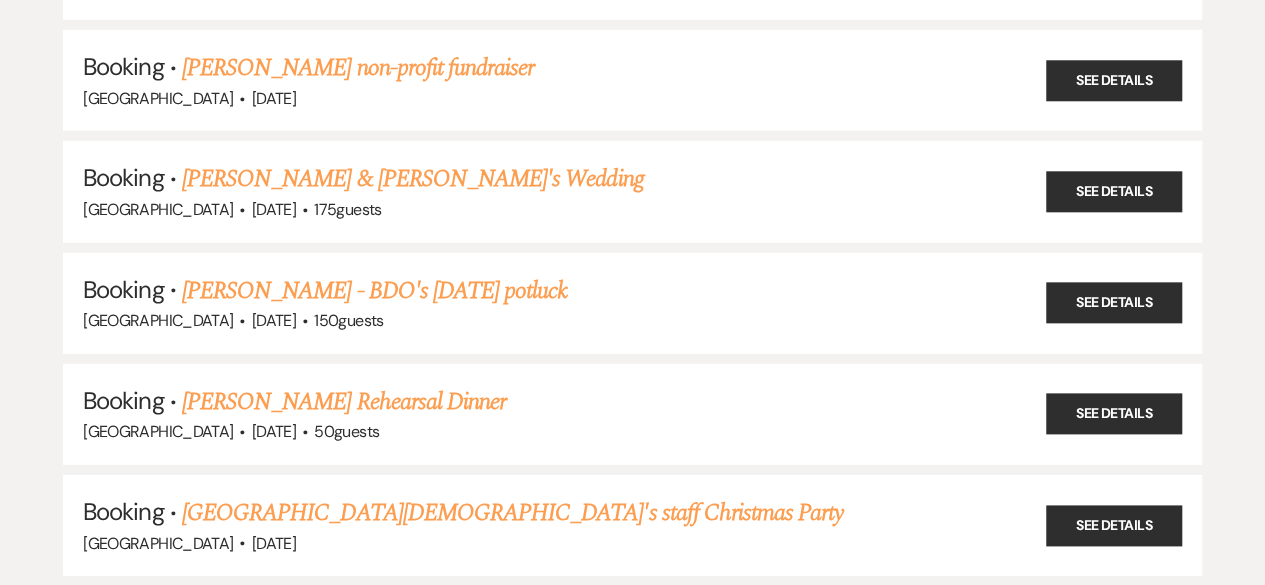 scroll, scrollTop: 21898, scrollLeft: 0, axis: vertical 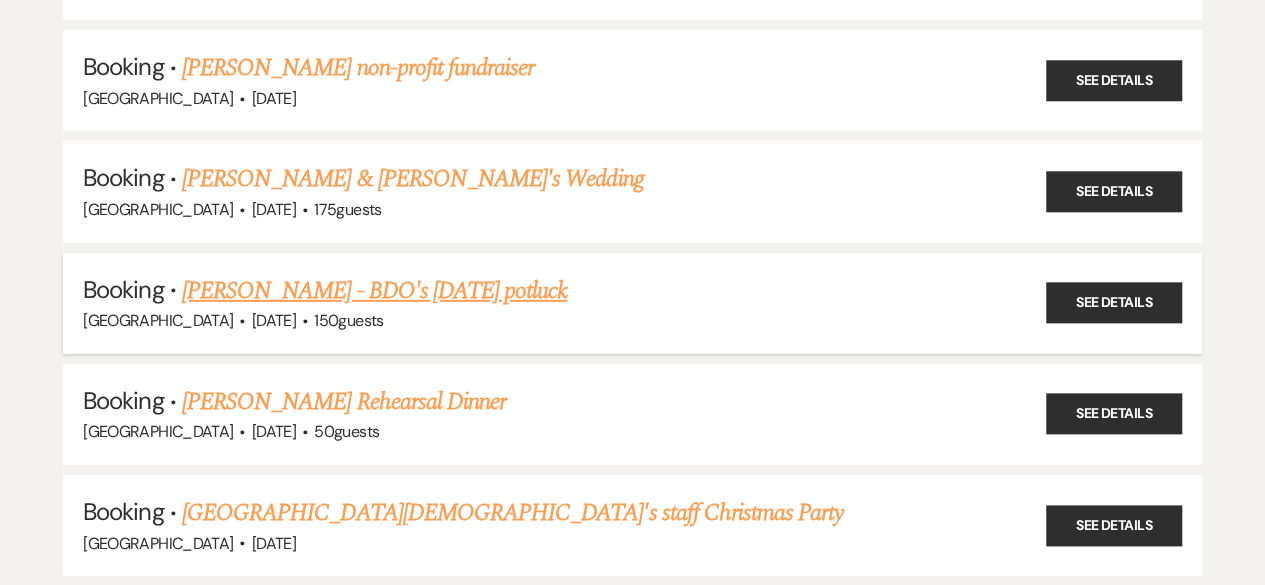 click on "[PERSON_NAME] - BDO's [DATE] potluck" at bounding box center (374, 291) 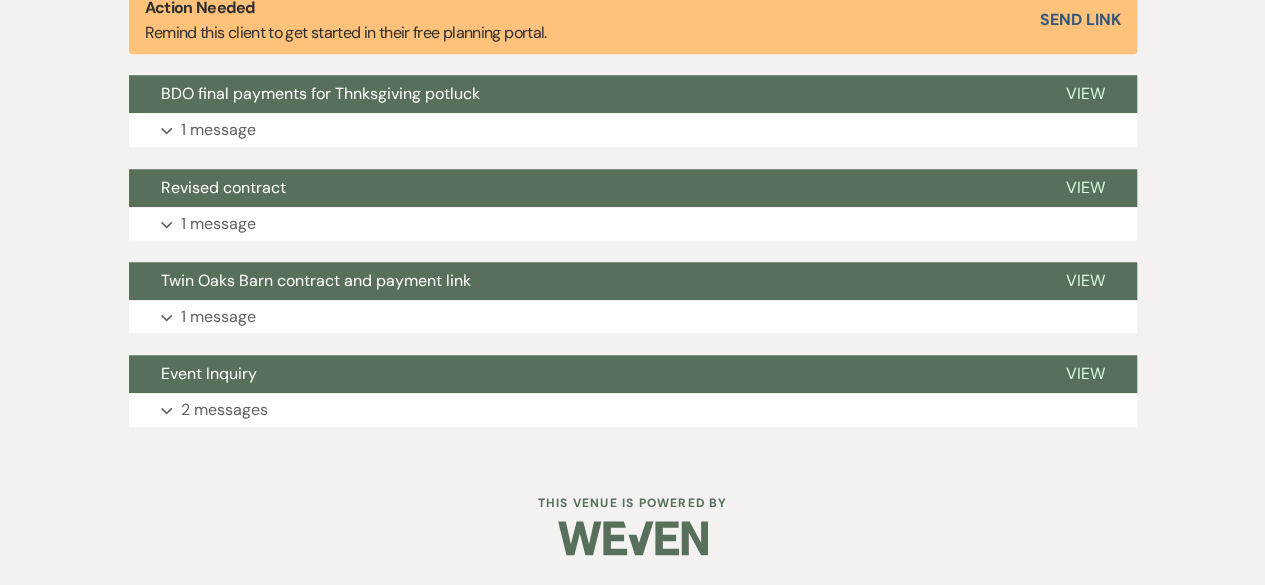 scroll, scrollTop: 756, scrollLeft: 0, axis: vertical 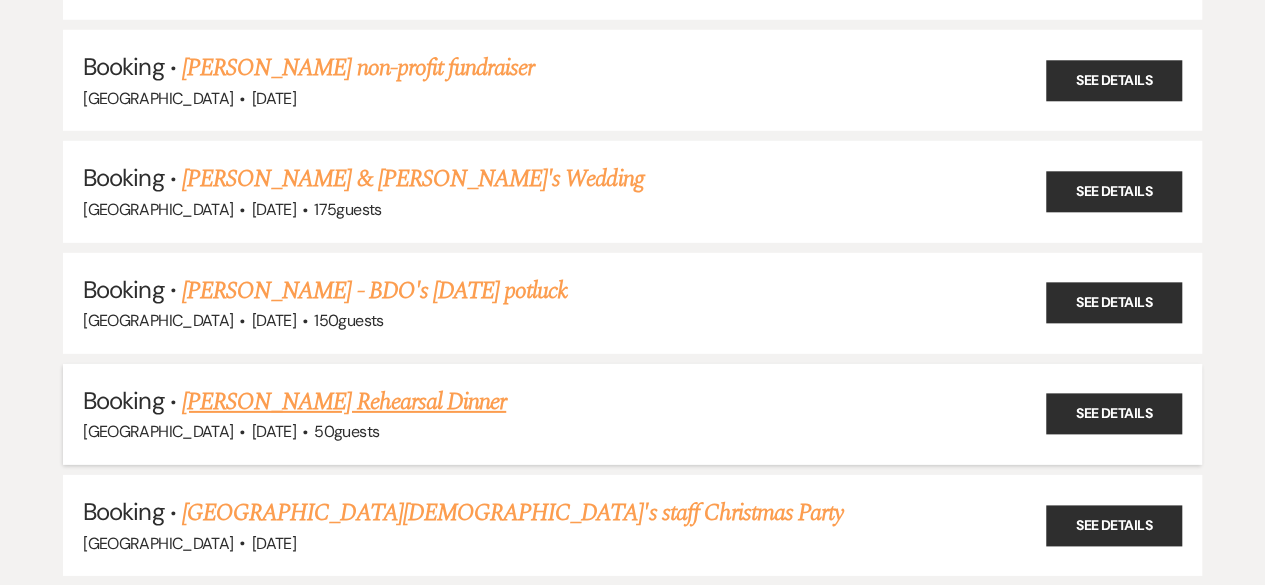 click on "[PERSON_NAME] Rehearsal Dinner" at bounding box center (344, 402) 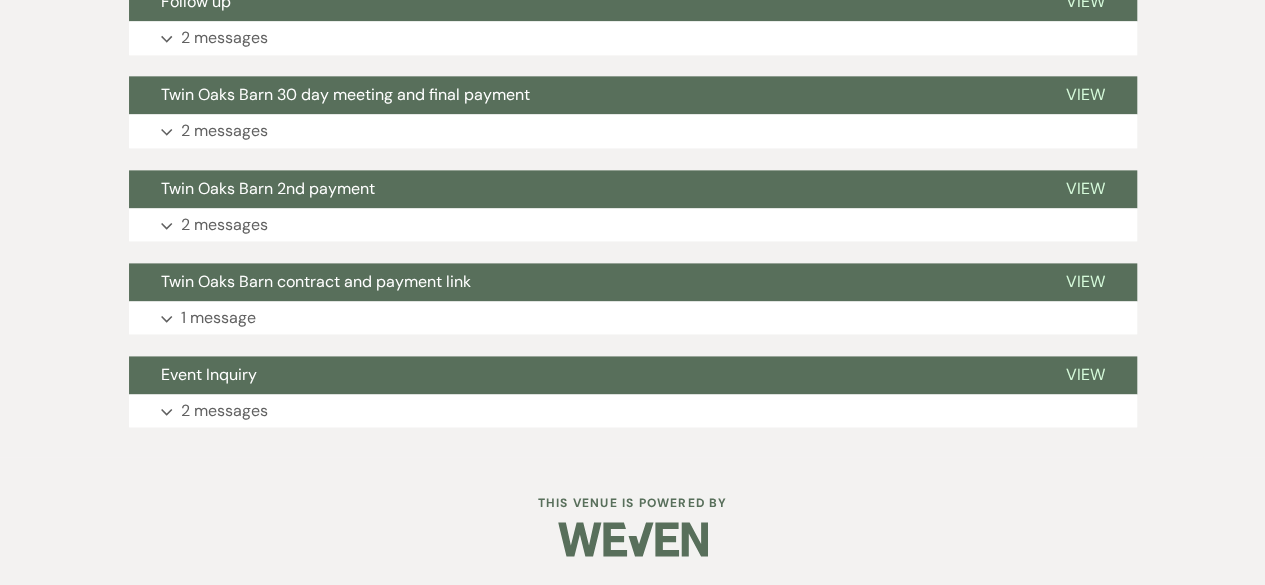 scroll, scrollTop: 1222, scrollLeft: 0, axis: vertical 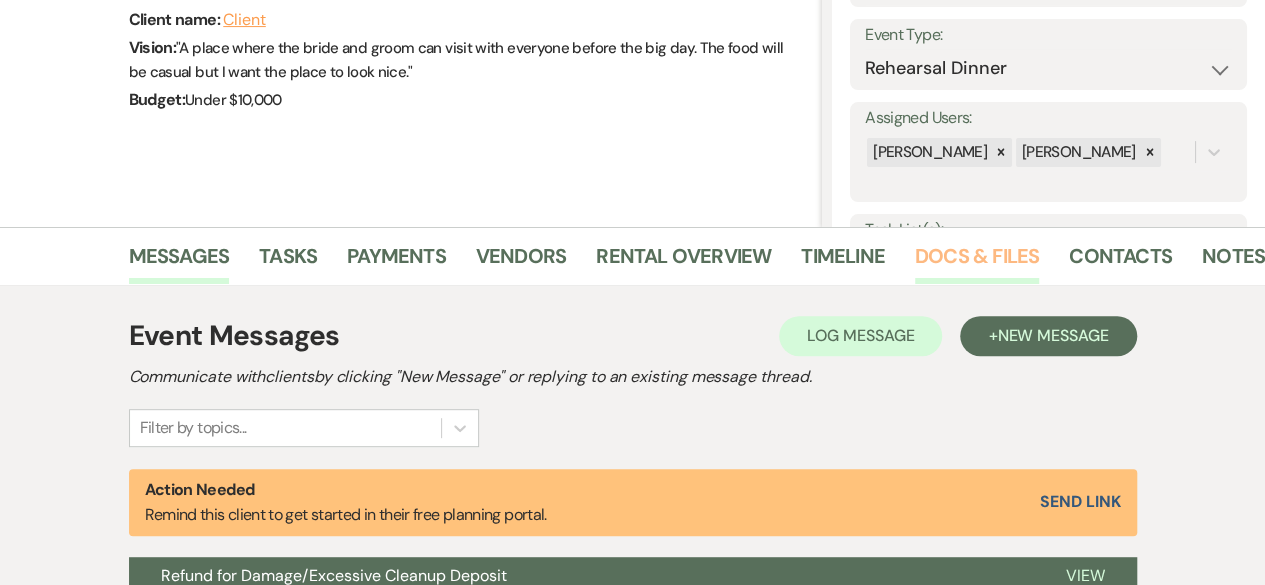 click on "Docs & Files" at bounding box center [977, 262] 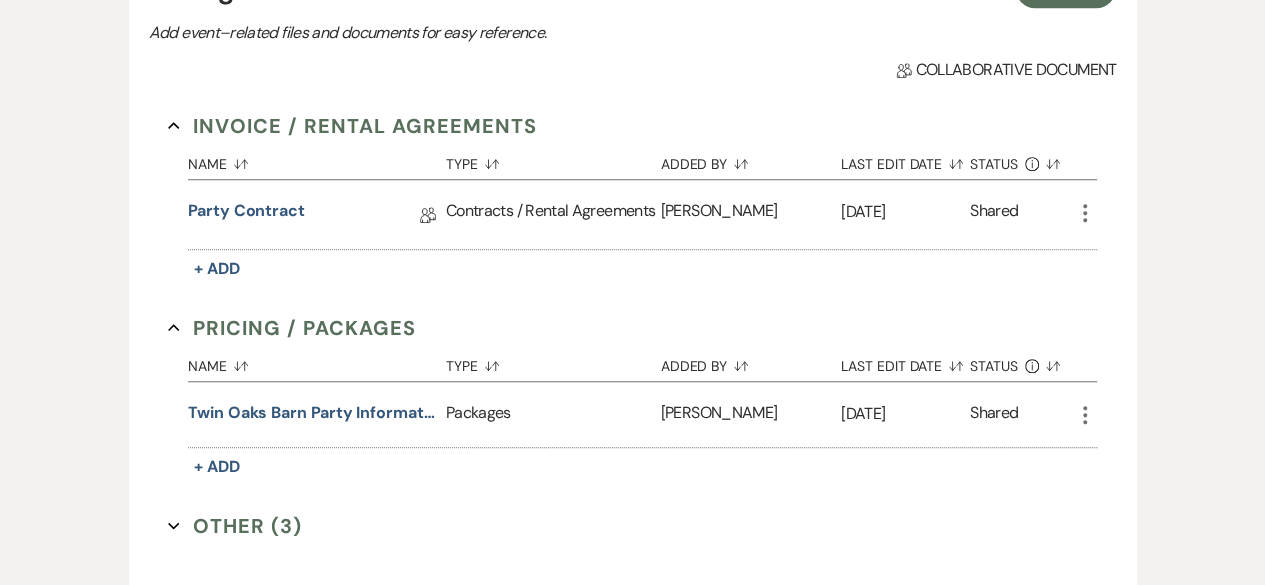 scroll, scrollTop: 644, scrollLeft: 0, axis: vertical 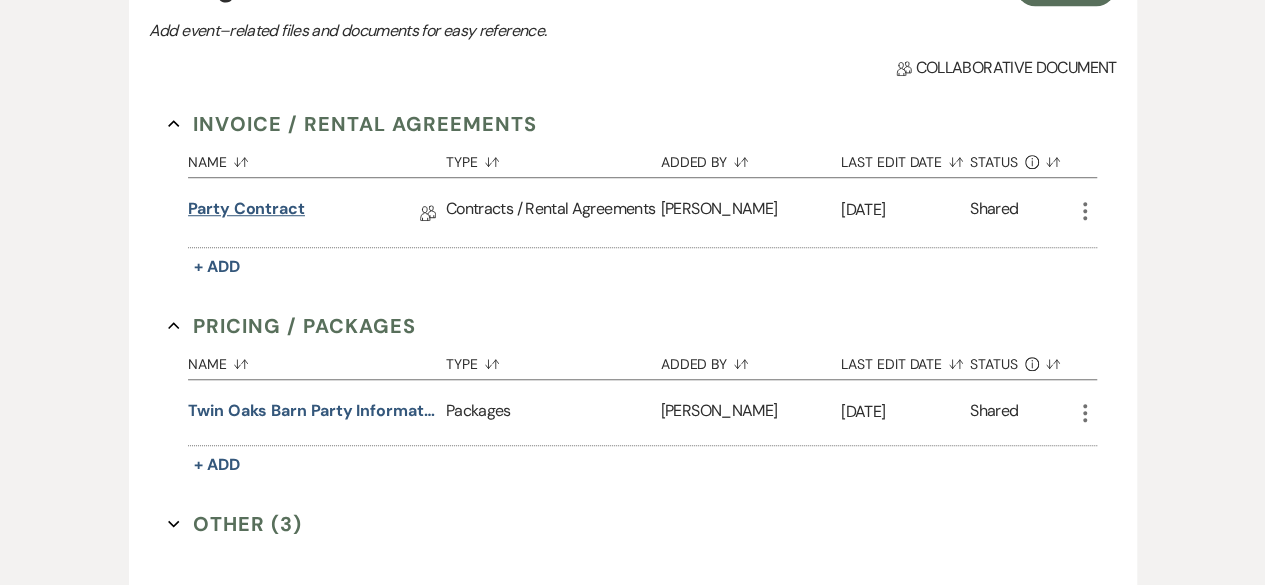 click on "Party contract" at bounding box center [246, 212] 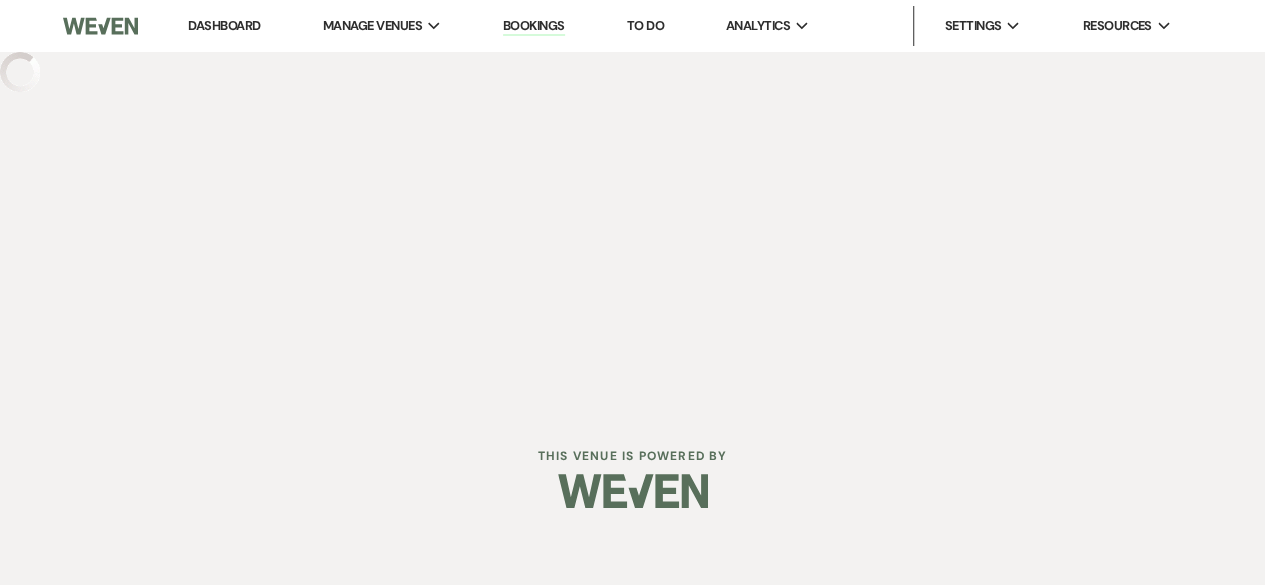 scroll, scrollTop: 0, scrollLeft: 0, axis: both 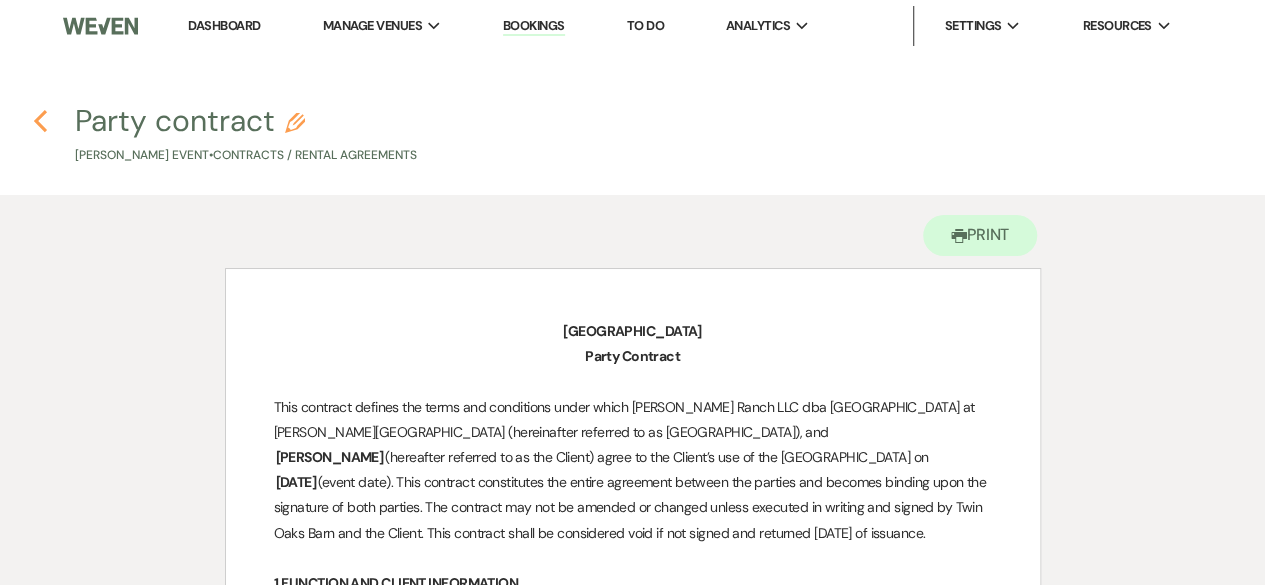 click on "Previous" 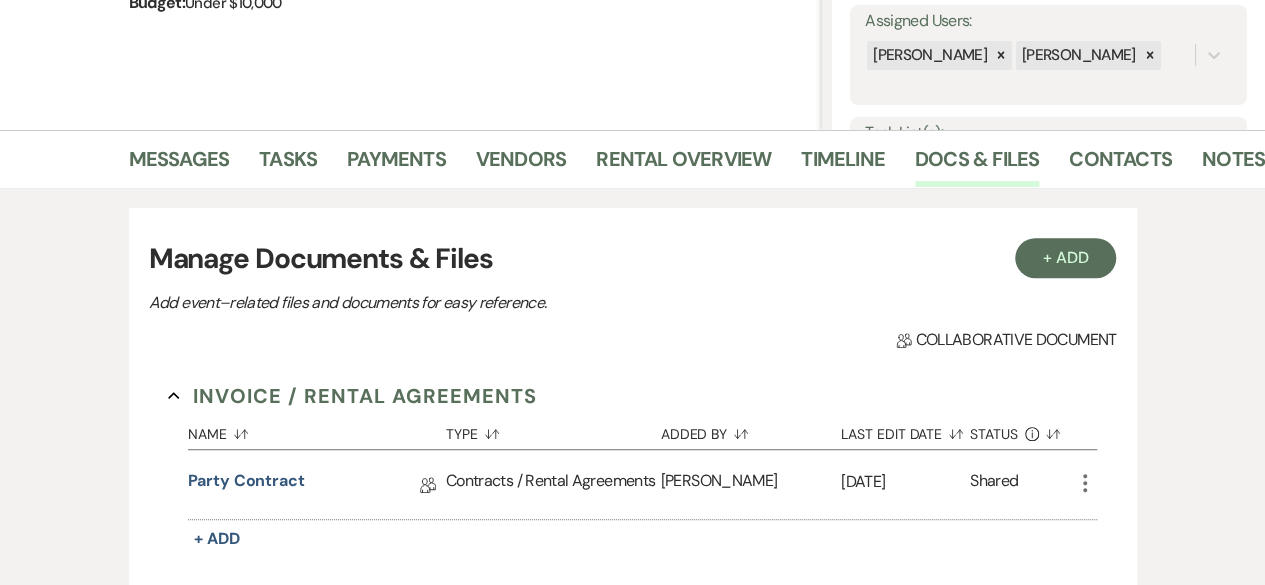 scroll, scrollTop: 0, scrollLeft: 0, axis: both 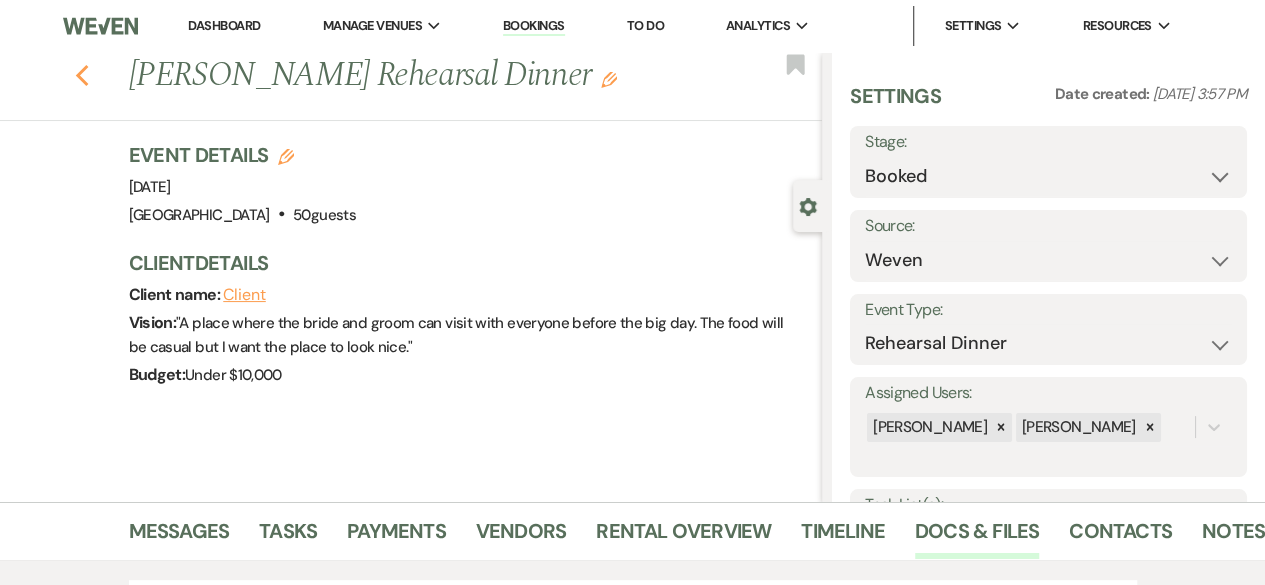 click 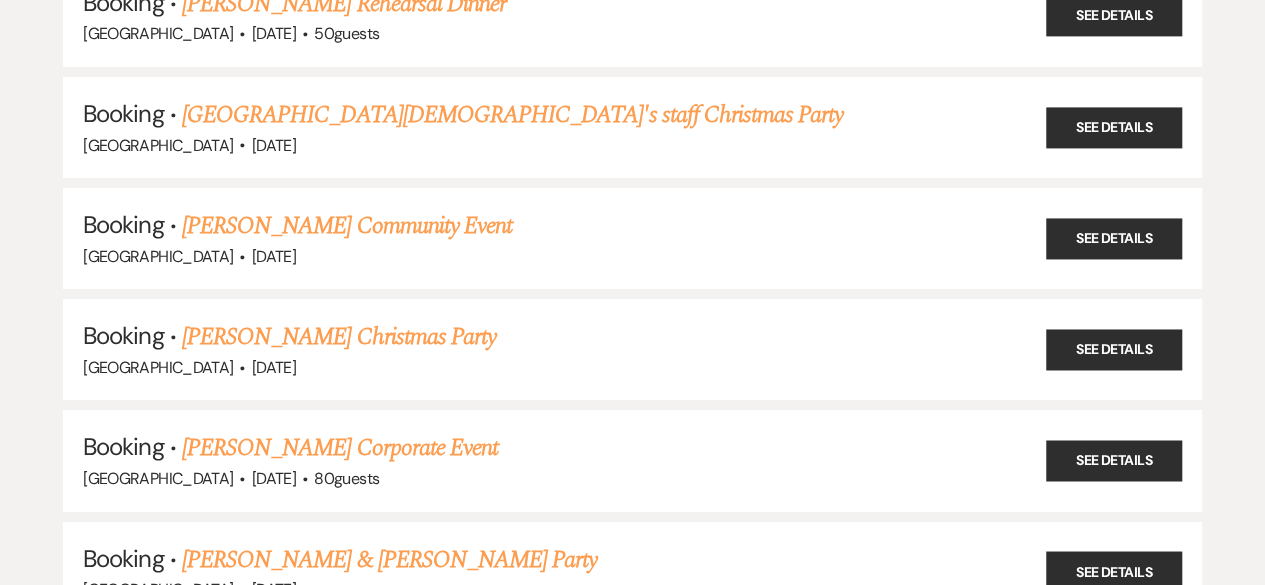 scroll, scrollTop: 22299, scrollLeft: 0, axis: vertical 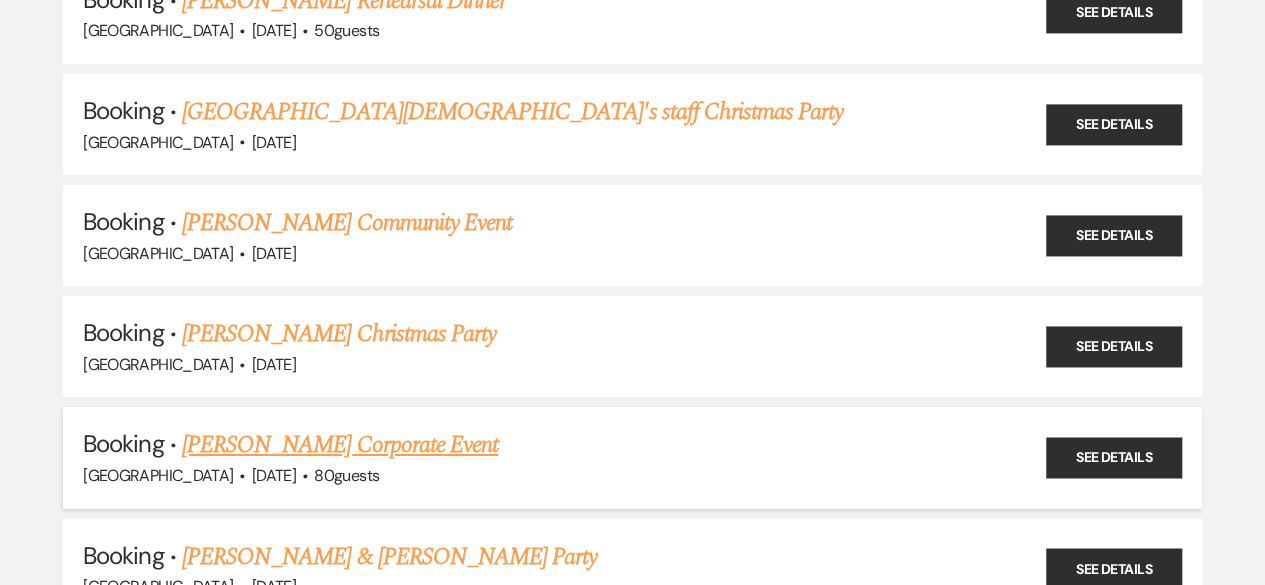 click on "[PERSON_NAME] Corporate Event" at bounding box center [340, 445] 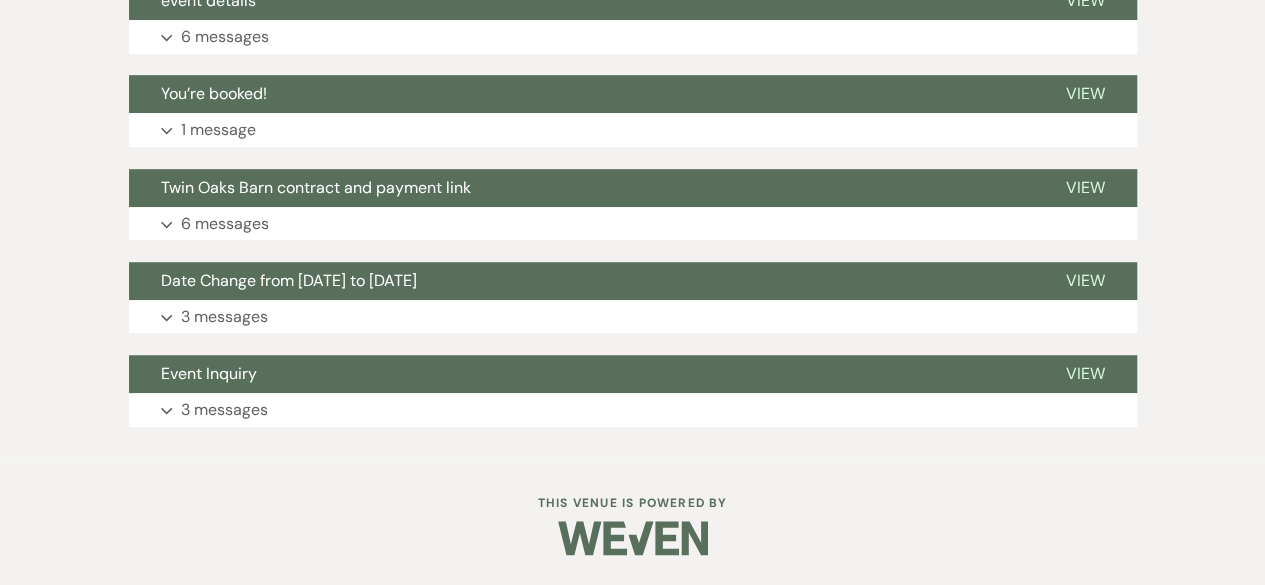 scroll, scrollTop: 586, scrollLeft: 0, axis: vertical 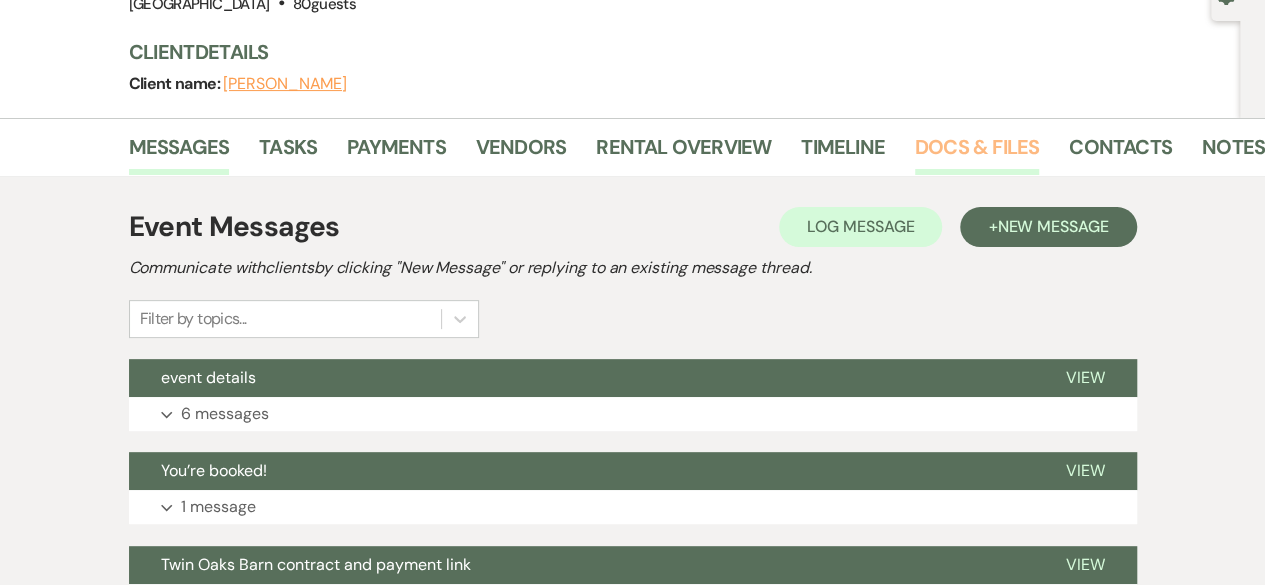 click on "Docs & Files" at bounding box center (977, 153) 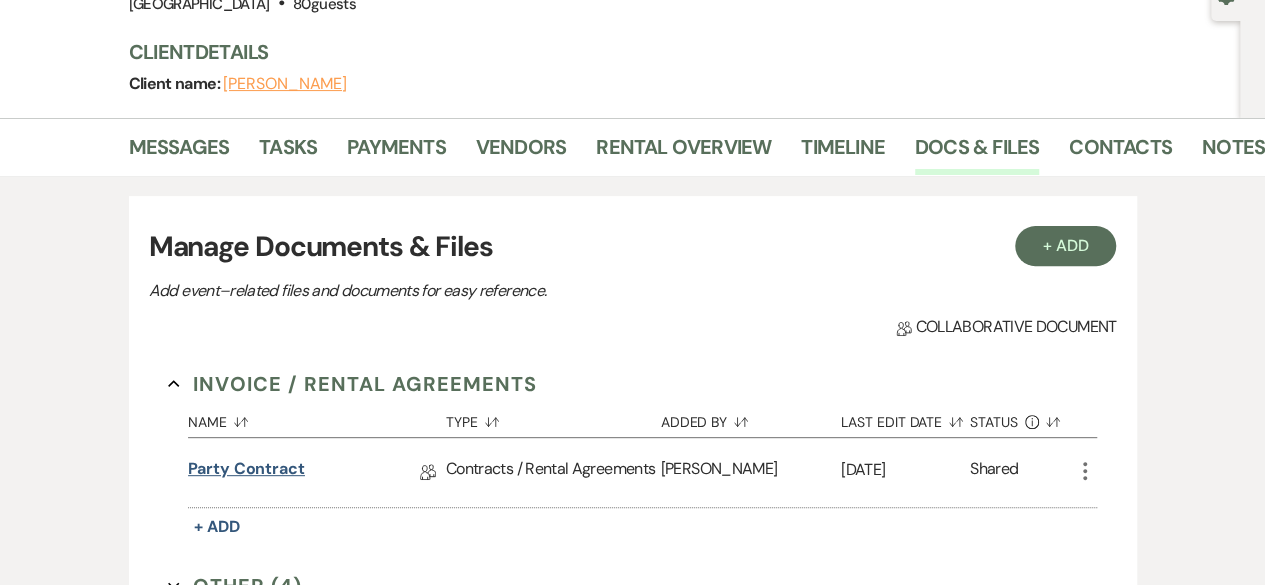 click on "Party contract" at bounding box center [246, 472] 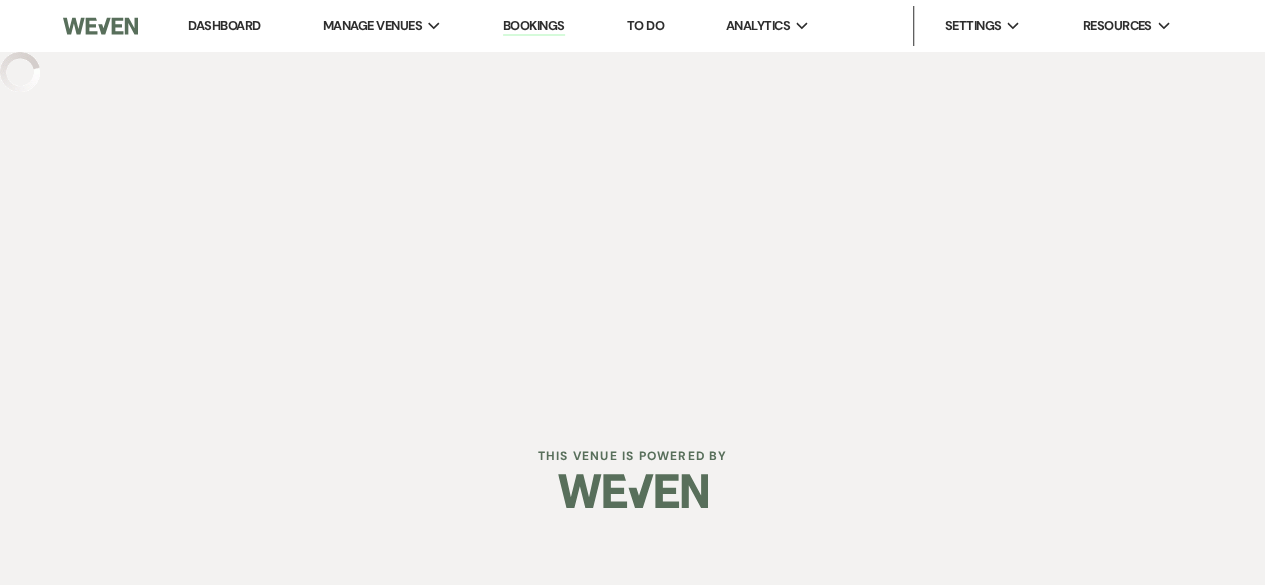 scroll, scrollTop: 0, scrollLeft: 0, axis: both 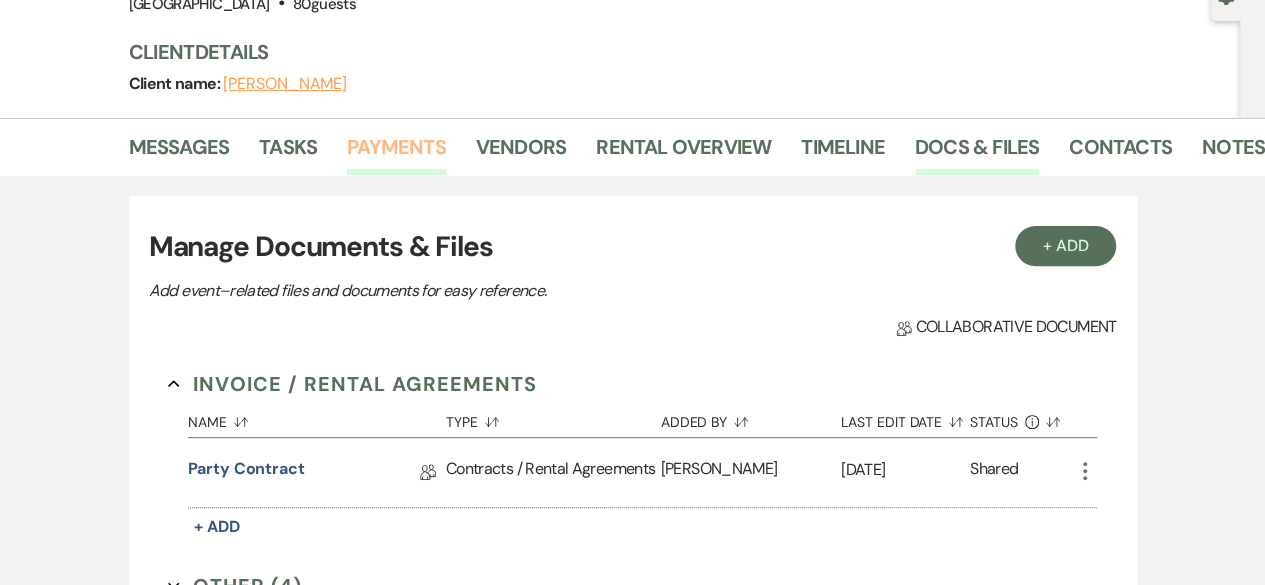 click on "Payments" at bounding box center [396, 153] 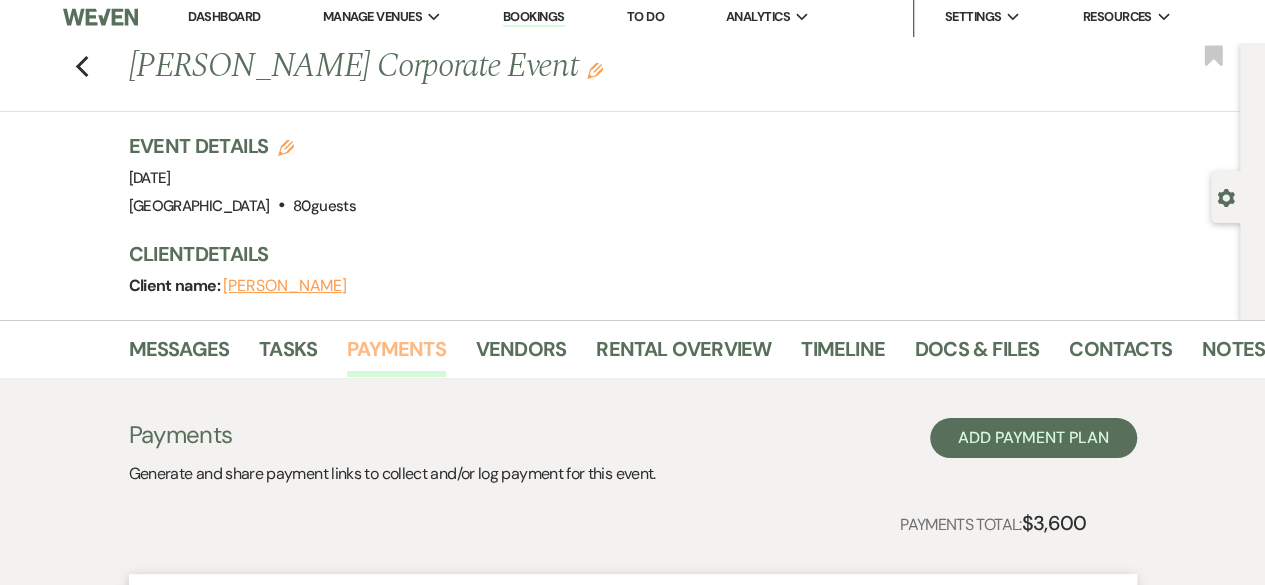 scroll, scrollTop: 211, scrollLeft: 0, axis: vertical 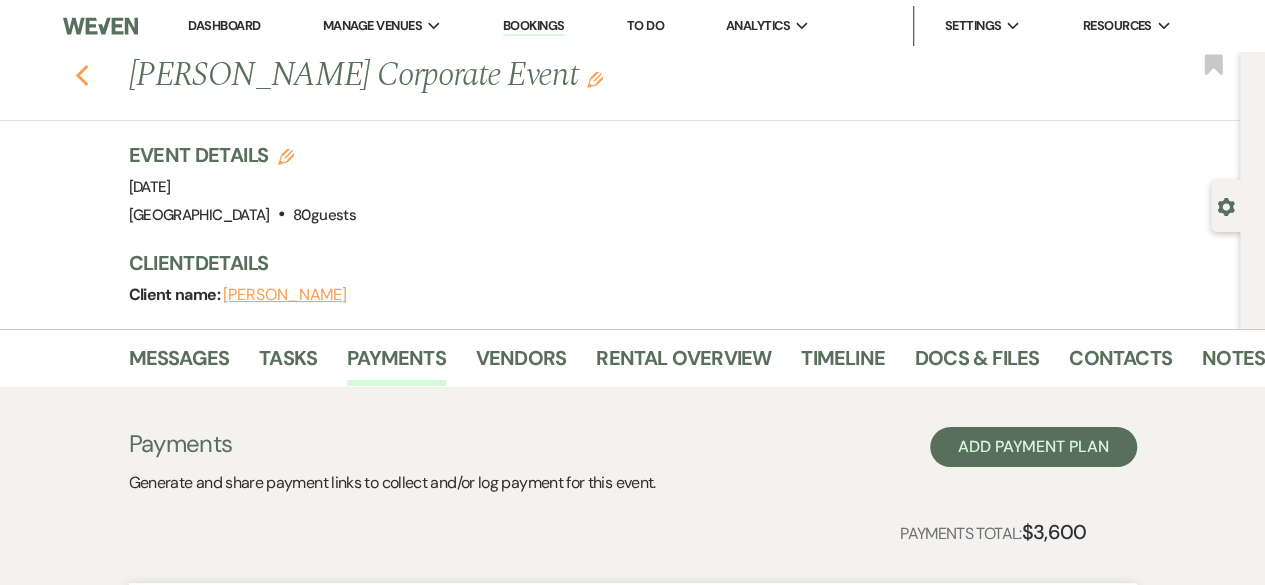 click 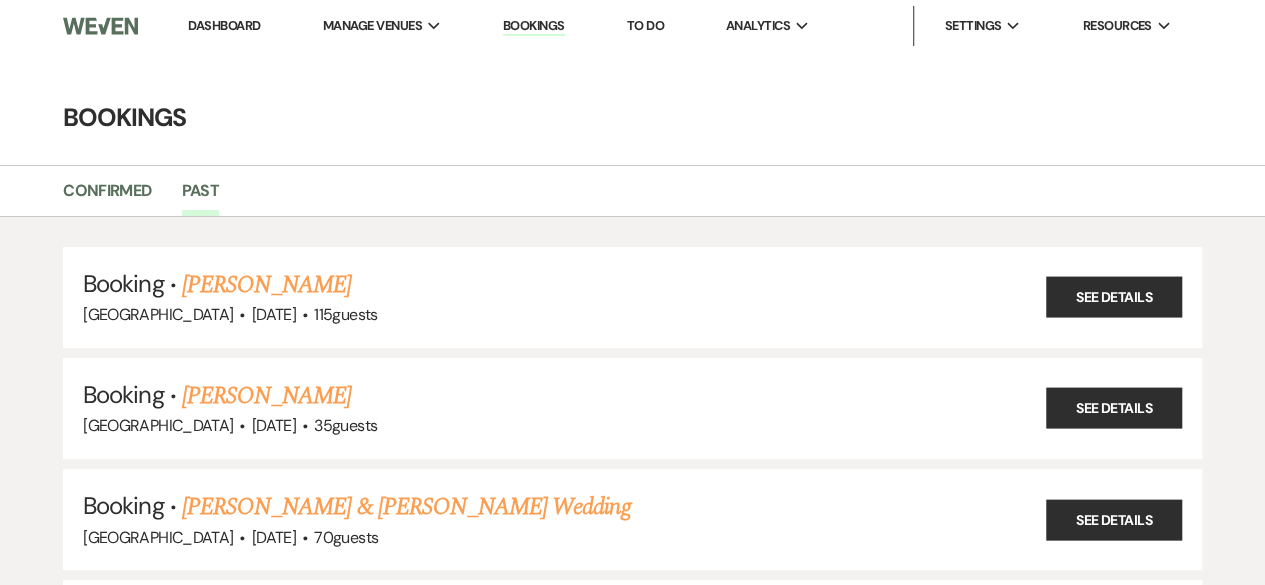 scroll, scrollTop: 22299, scrollLeft: 0, axis: vertical 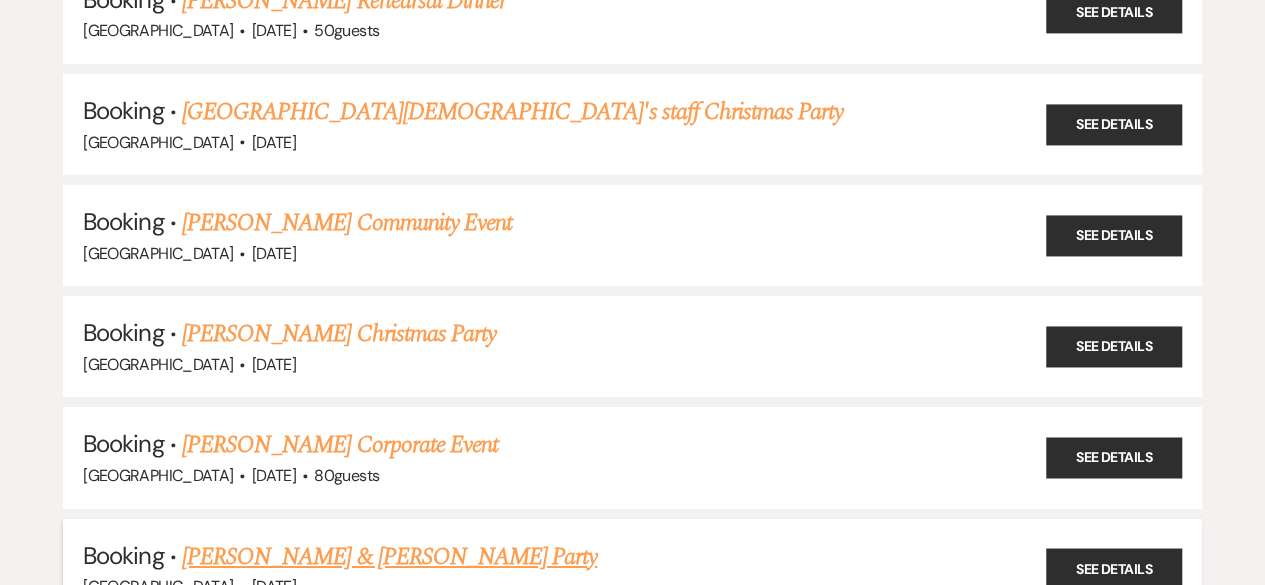 click on "[PERSON_NAME] & [PERSON_NAME] Party" at bounding box center [389, 557] 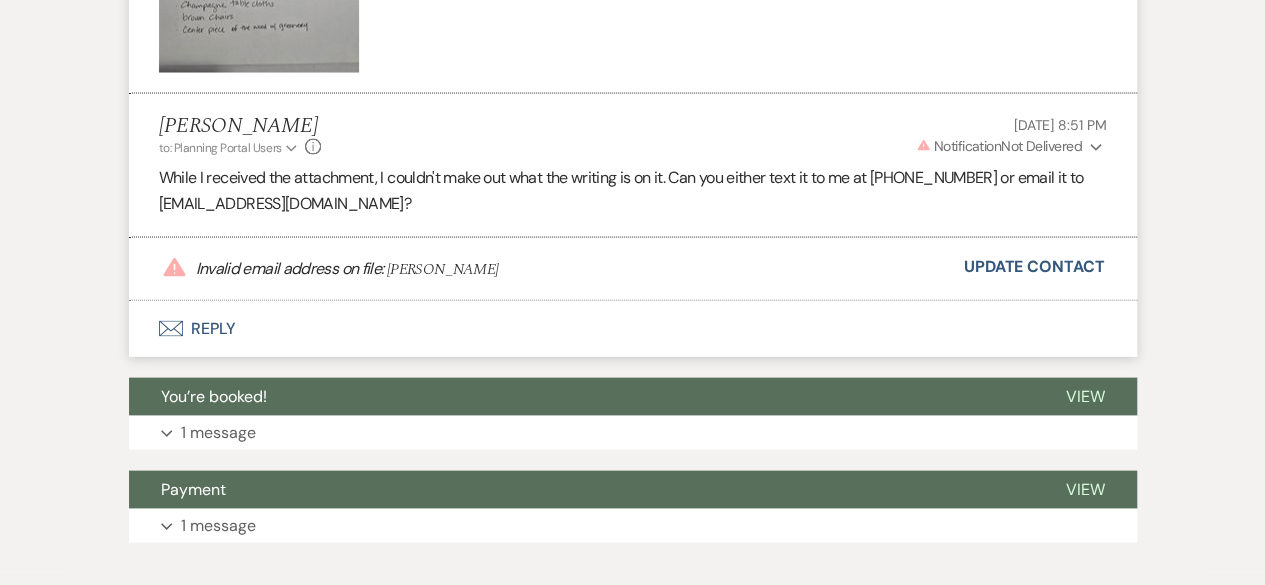scroll, scrollTop: 1835, scrollLeft: 0, axis: vertical 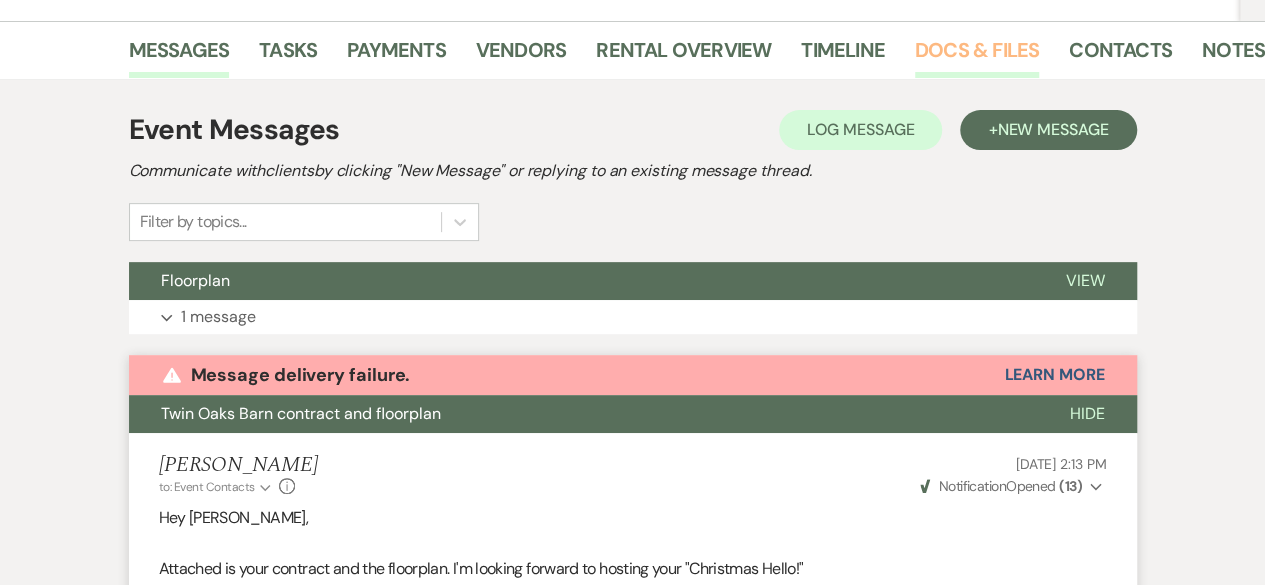 click on "Docs & Files" at bounding box center (977, 56) 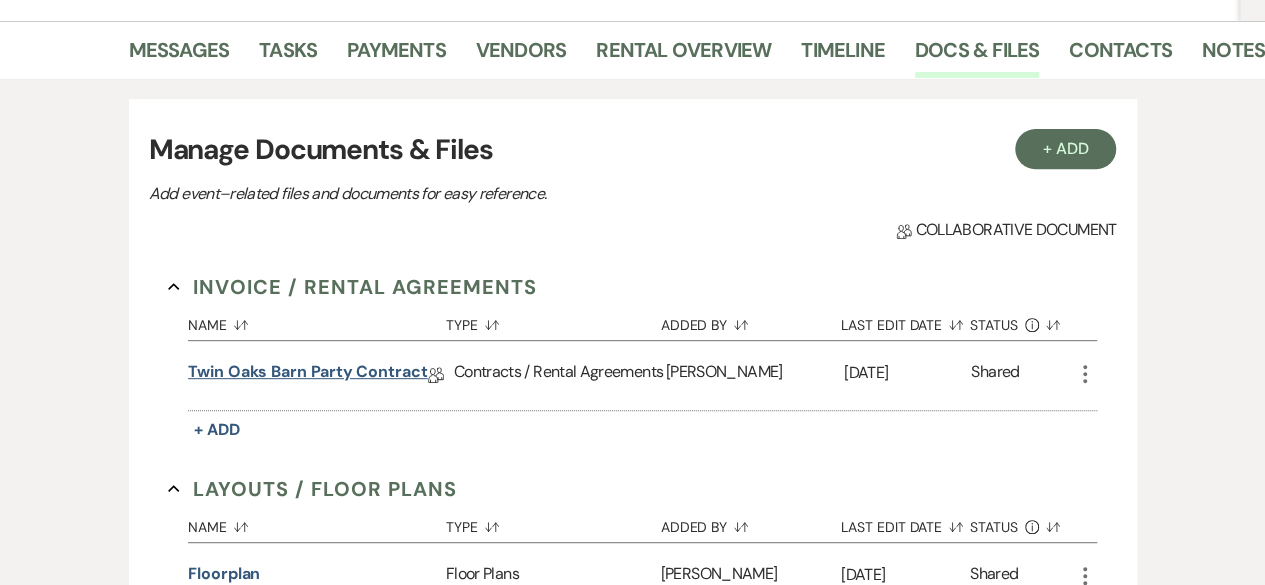 click on "Twin Oaks Barn Party contract" at bounding box center [308, 375] 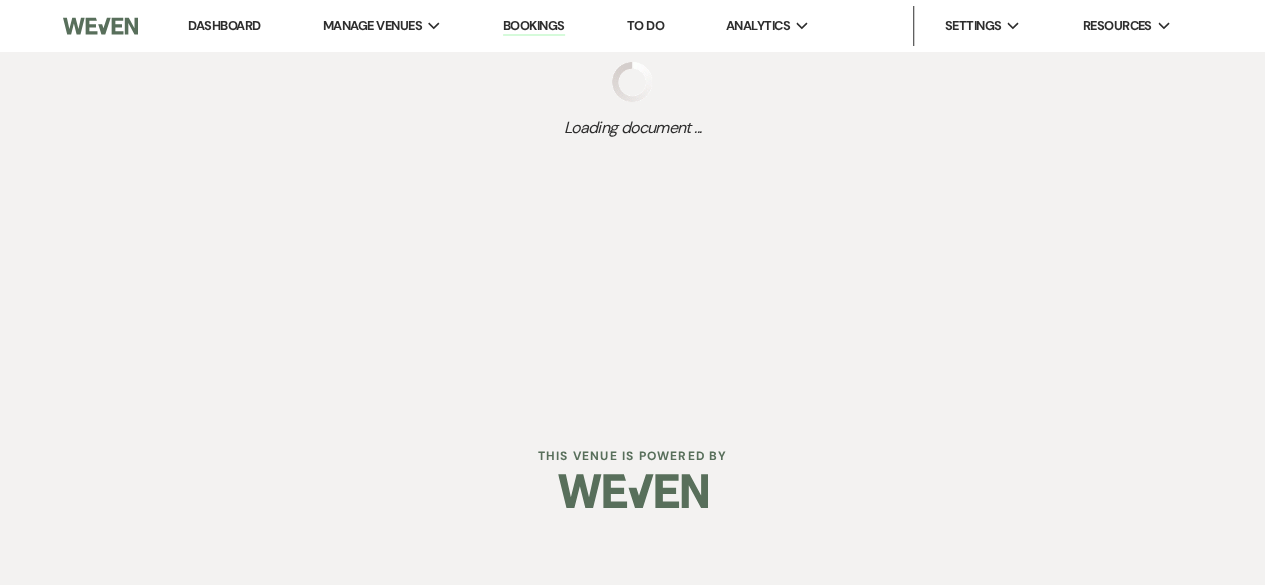 scroll, scrollTop: 0, scrollLeft: 0, axis: both 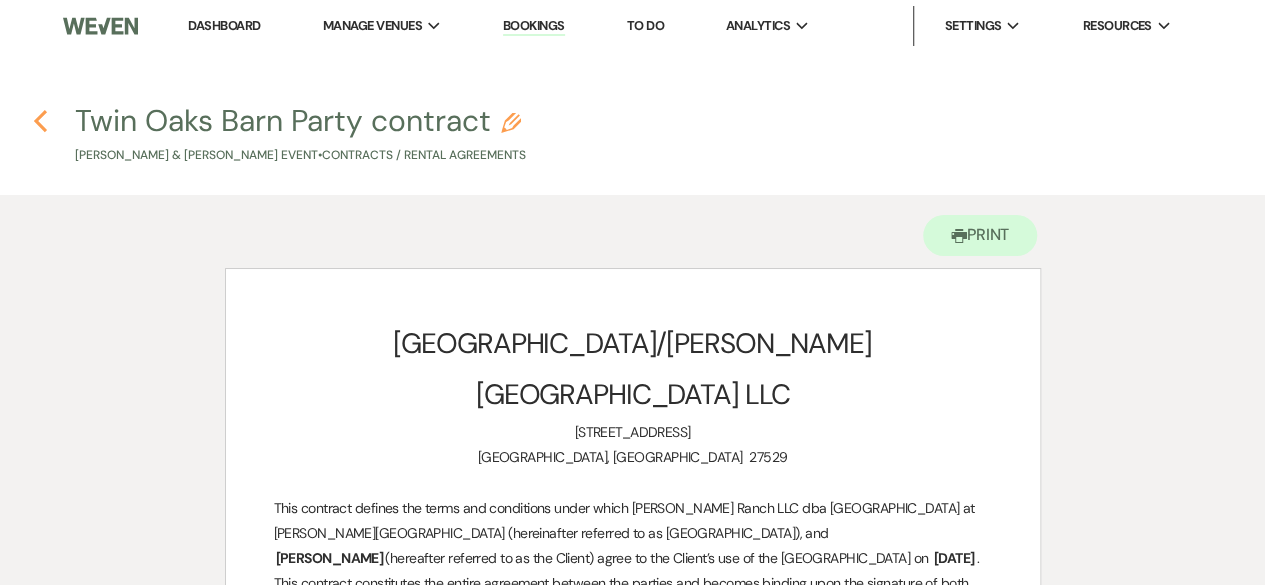 click 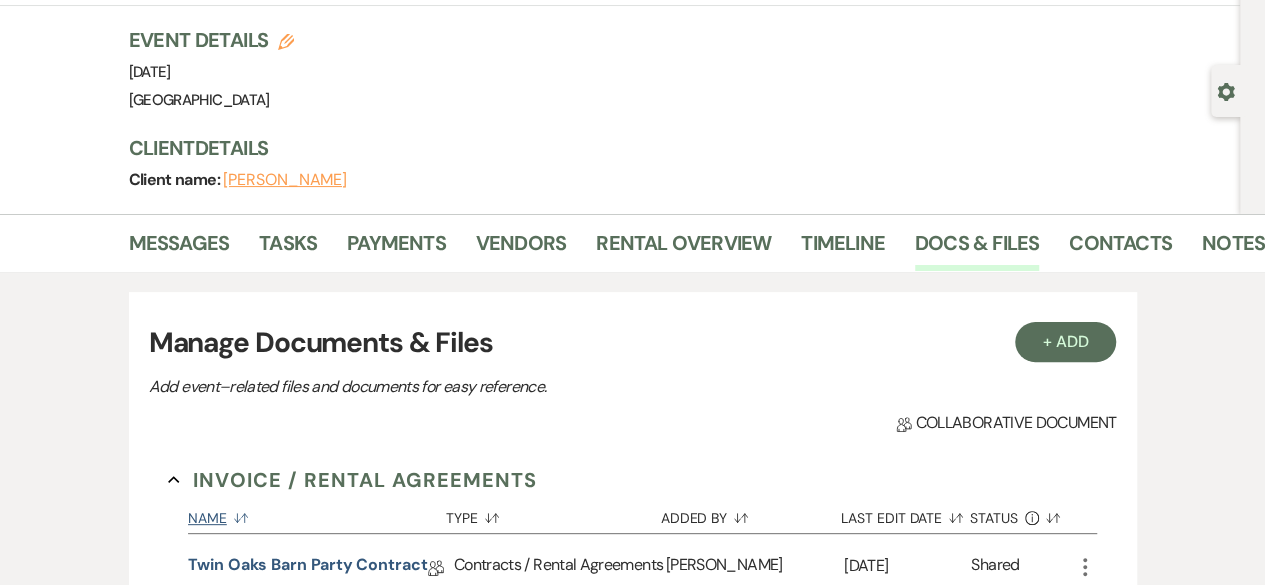 scroll, scrollTop: 0, scrollLeft: 0, axis: both 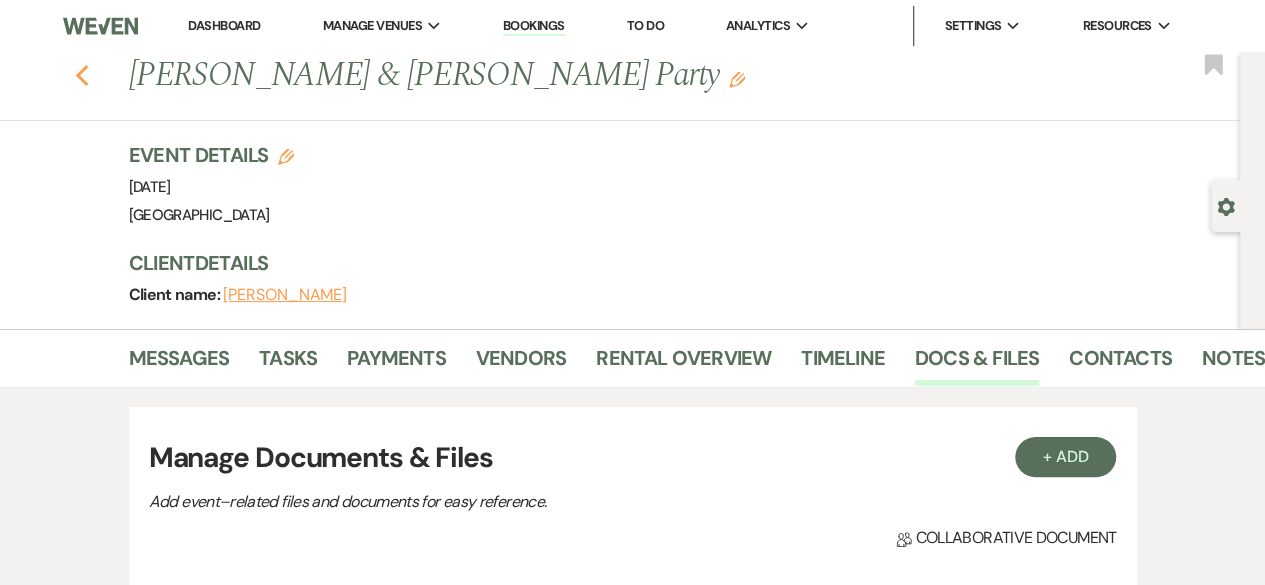 click on "Previous" 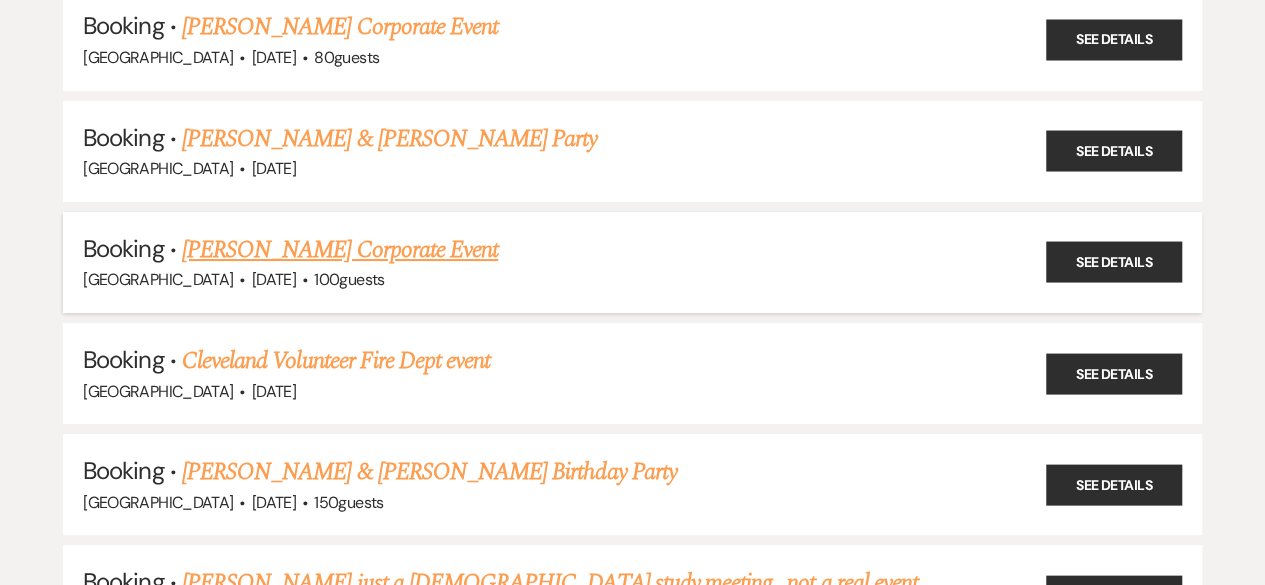 scroll, scrollTop: 22718, scrollLeft: 0, axis: vertical 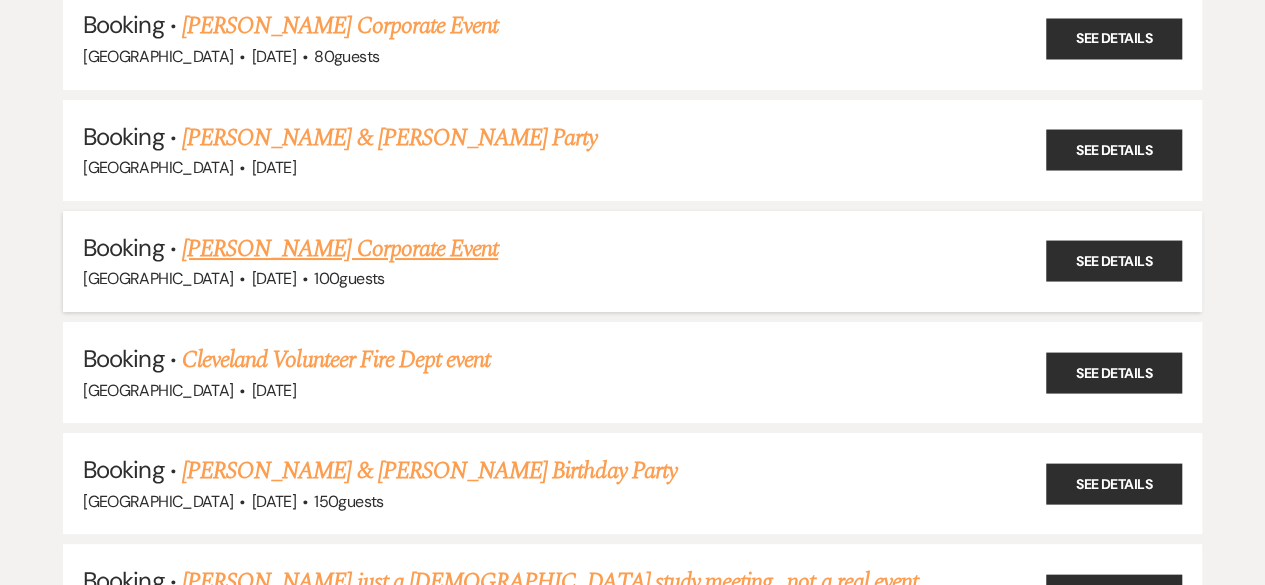 click on "[PERSON_NAME] Corporate Event" at bounding box center (340, 249) 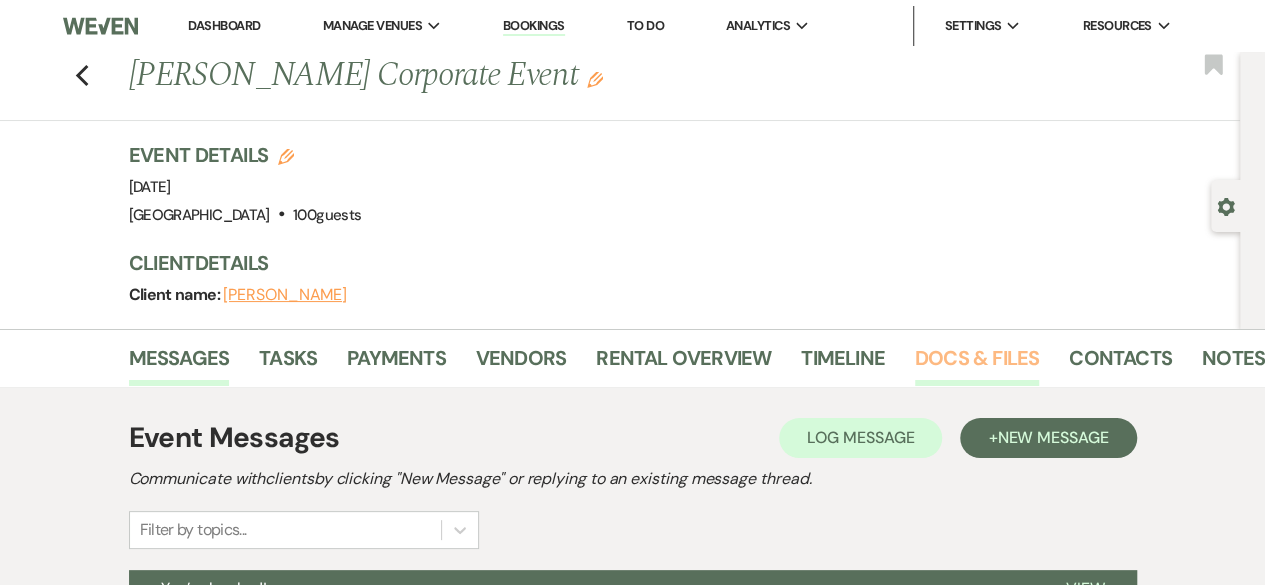click on "Docs & Files" at bounding box center (977, 364) 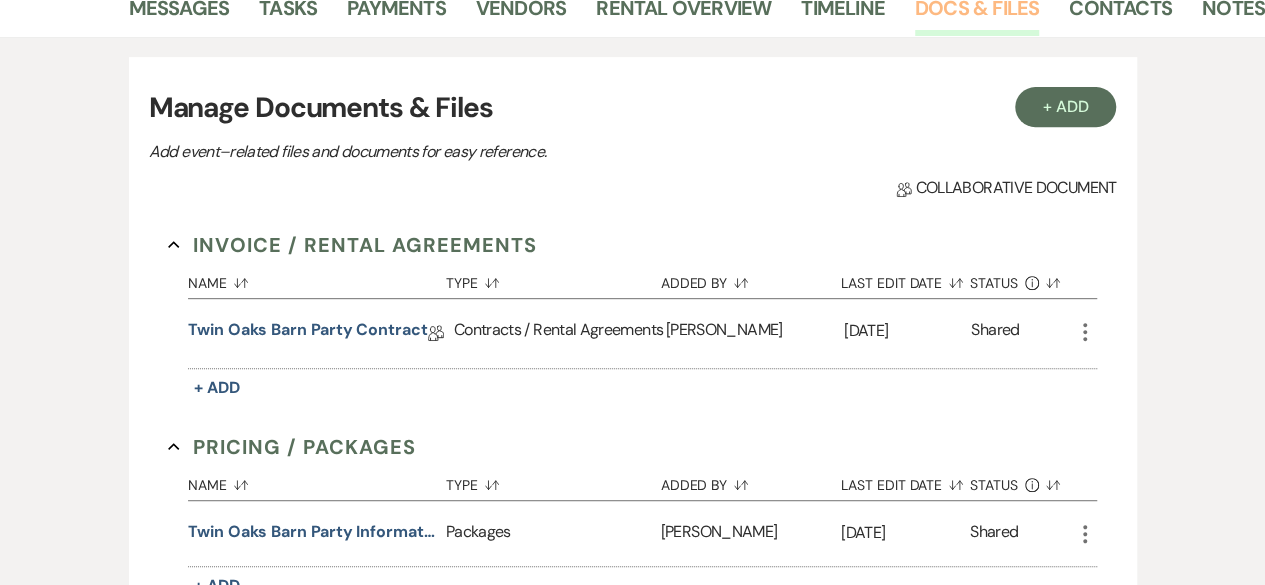 scroll, scrollTop: 356, scrollLeft: 0, axis: vertical 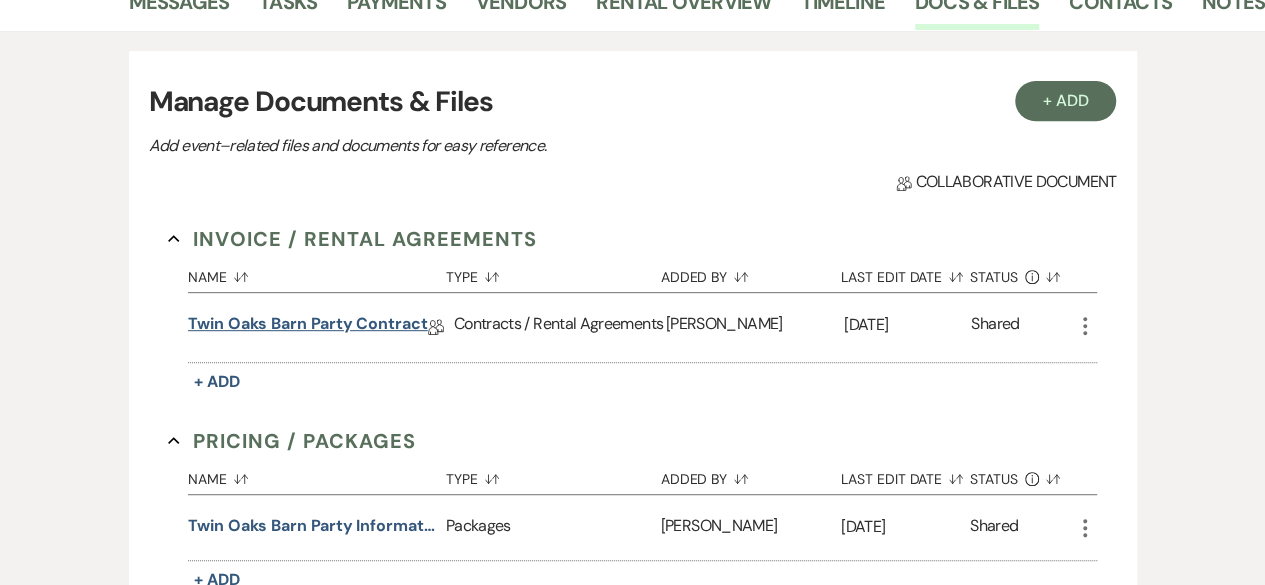 click on "Twin Oaks Barn Party contract" at bounding box center [308, 327] 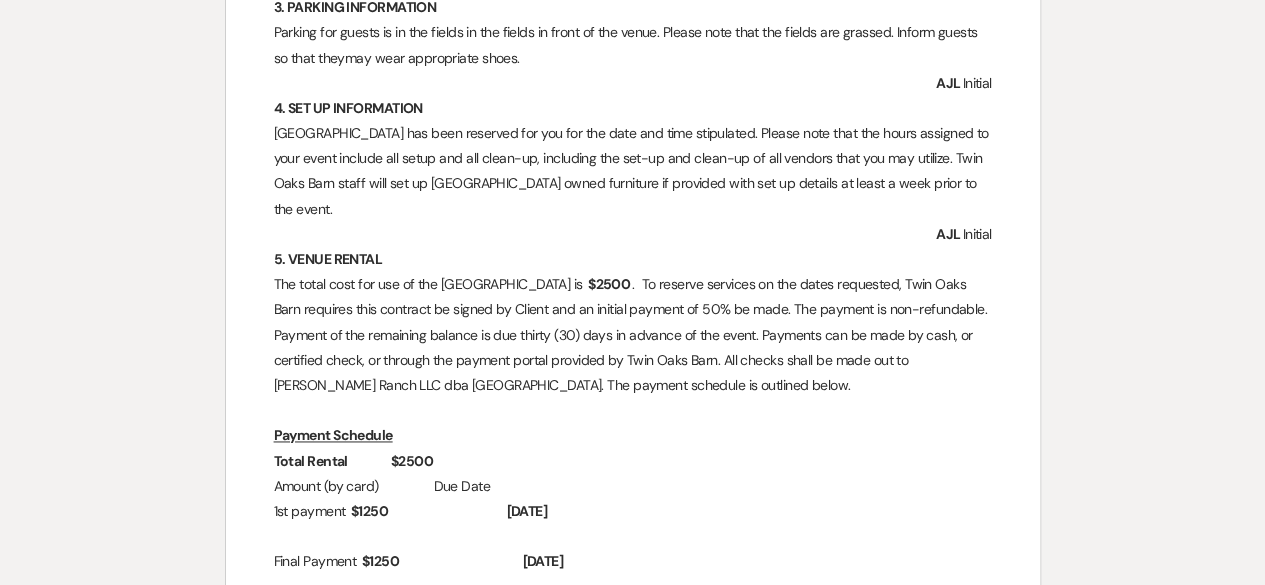 scroll, scrollTop: 1275, scrollLeft: 0, axis: vertical 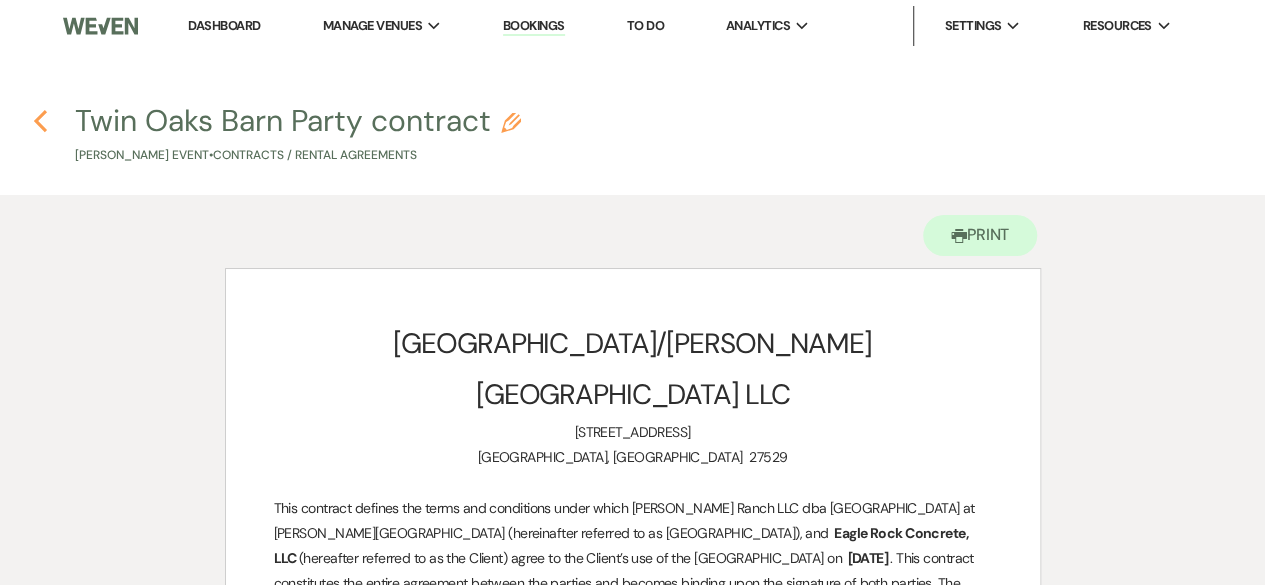 click on "Previous" 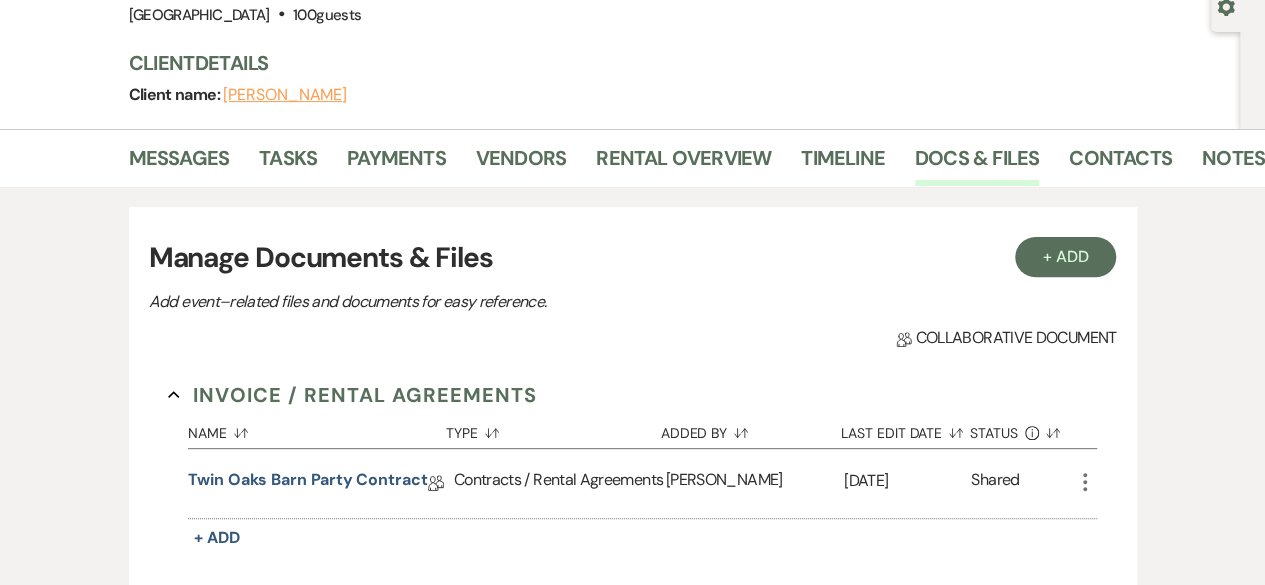 scroll, scrollTop: 0, scrollLeft: 0, axis: both 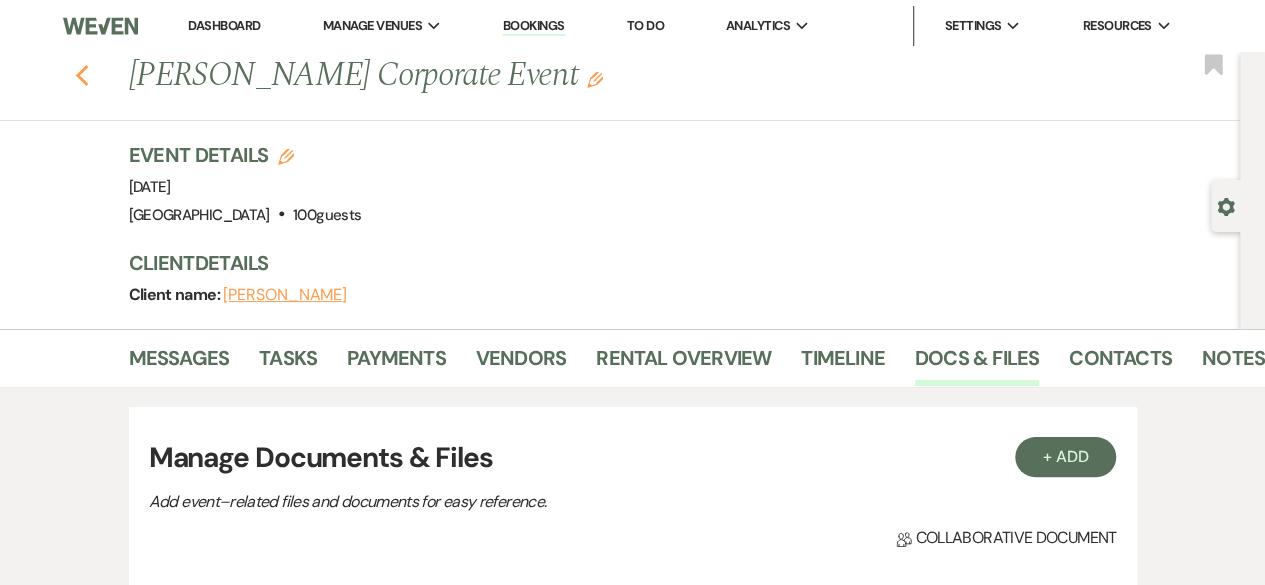 click 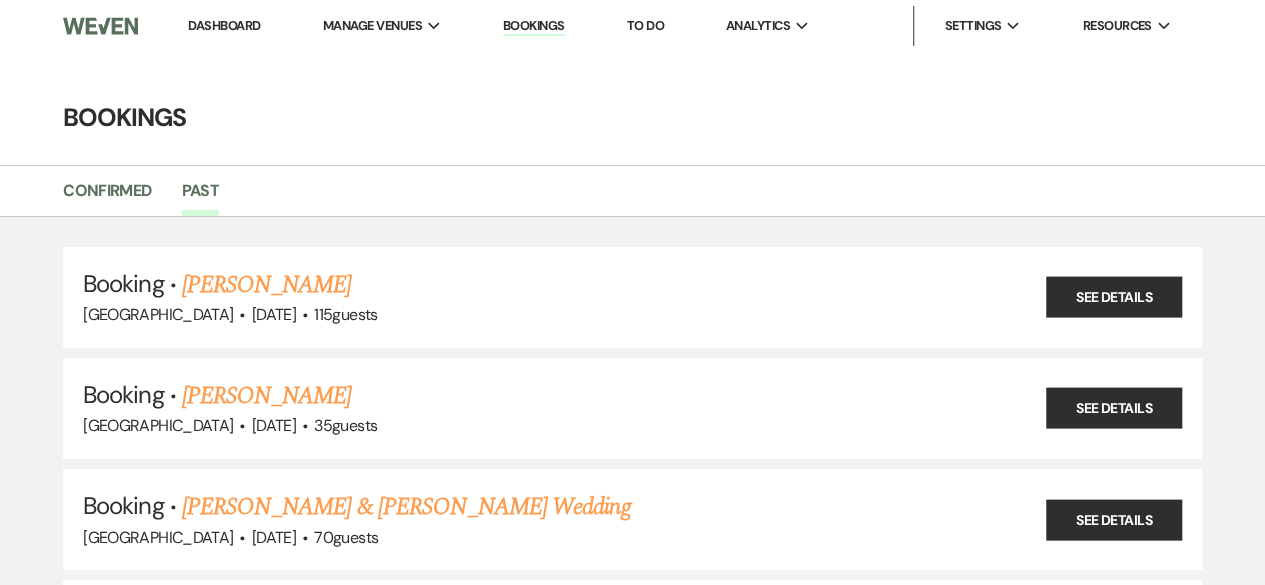 scroll, scrollTop: 22718, scrollLeft: 0, axis: vertical 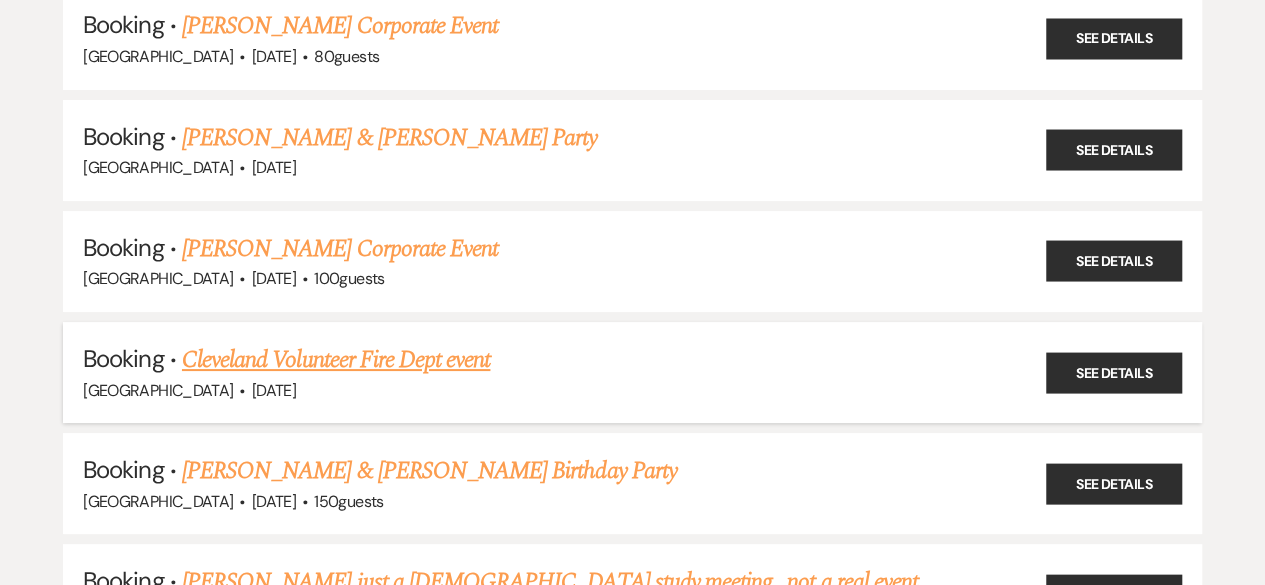 click on "Cleveland Volunteer Fire Dept event" at bounding box center (336, 360) 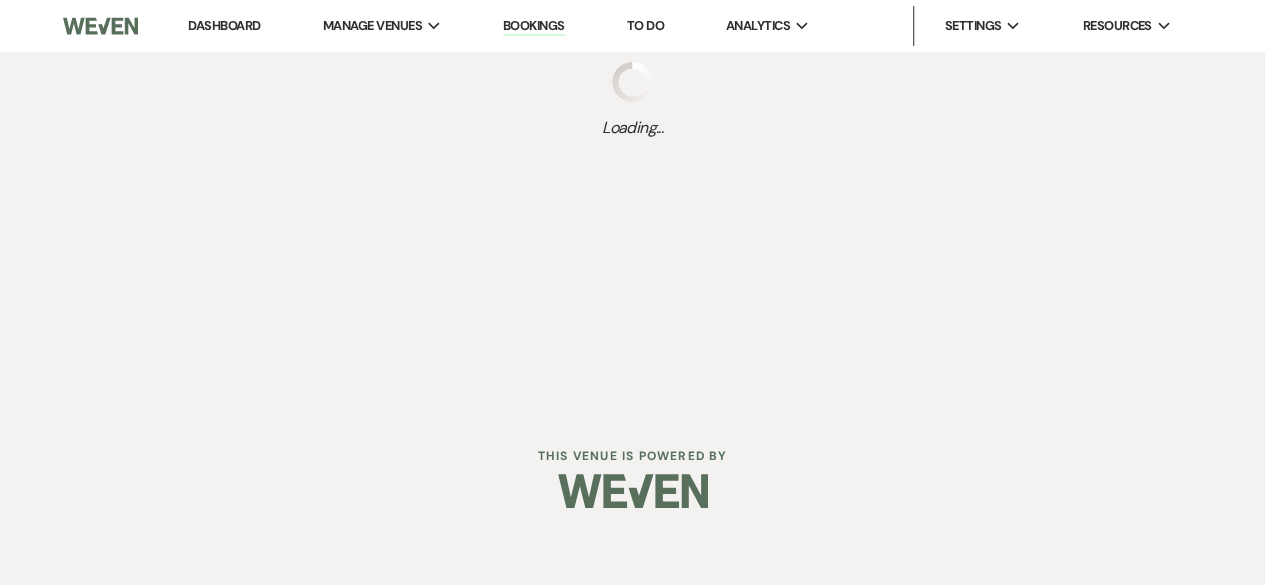 scroll, scrollTop: 0, scrollLeft: 0, axis: both 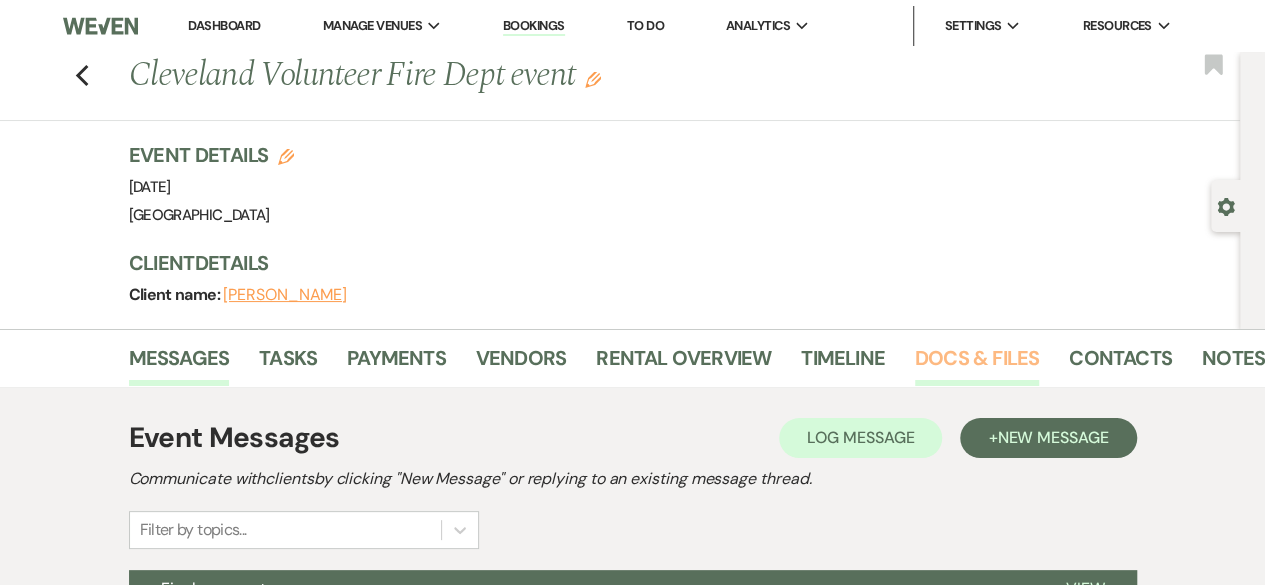 click on "Docs & Files" at bounding box center [977, 364] 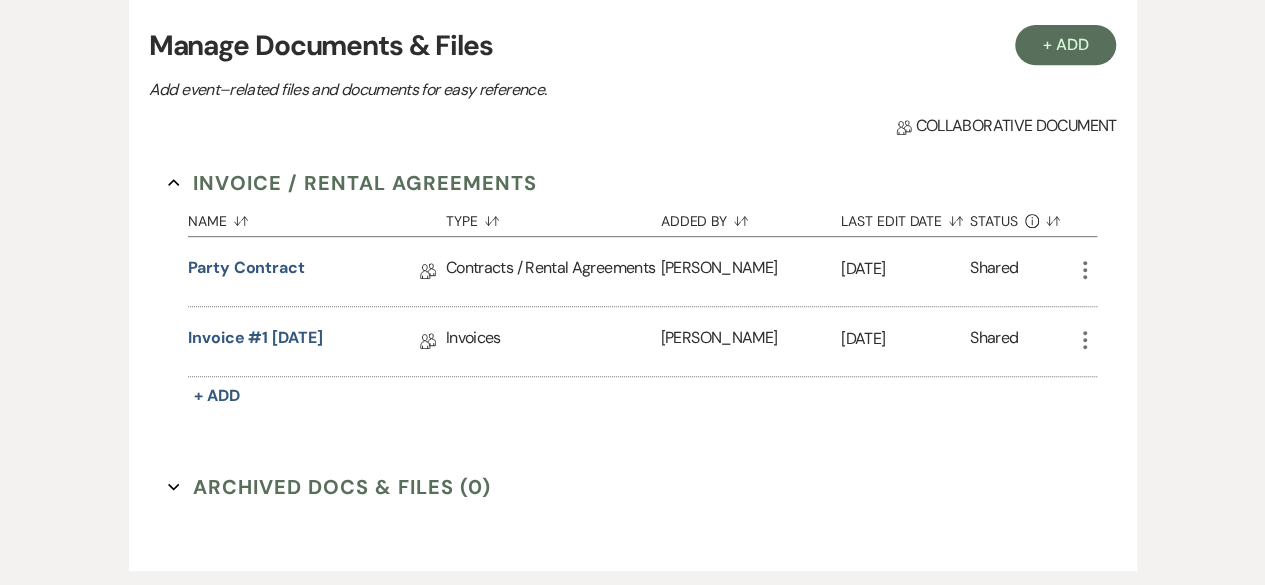 scroll, scrollTop: 426, scrollLeft: 0, axis: vertical 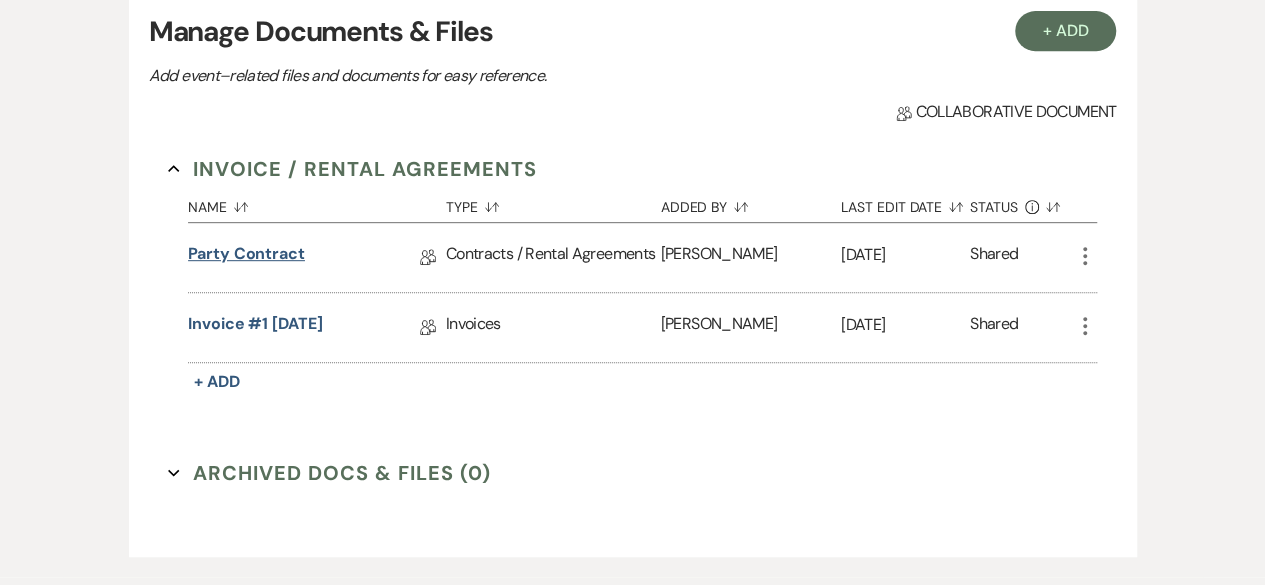 click on "Party contract" at bounding box center (246, 257) 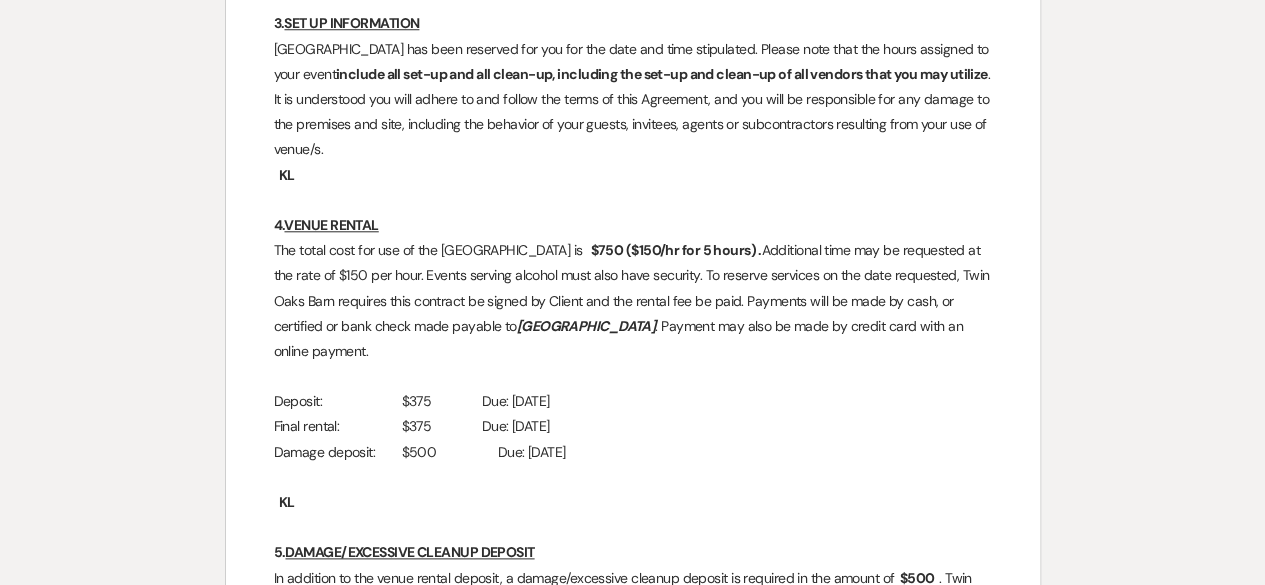scroll, scrollTop: 1002, scrollLeft: 0, axis: vertical 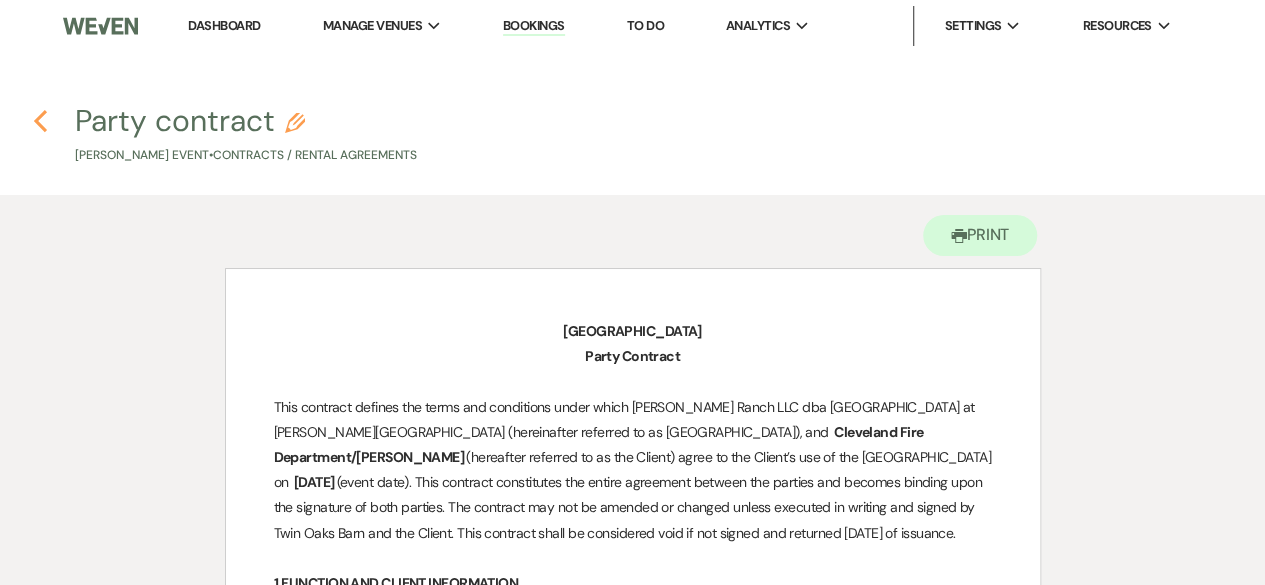 click 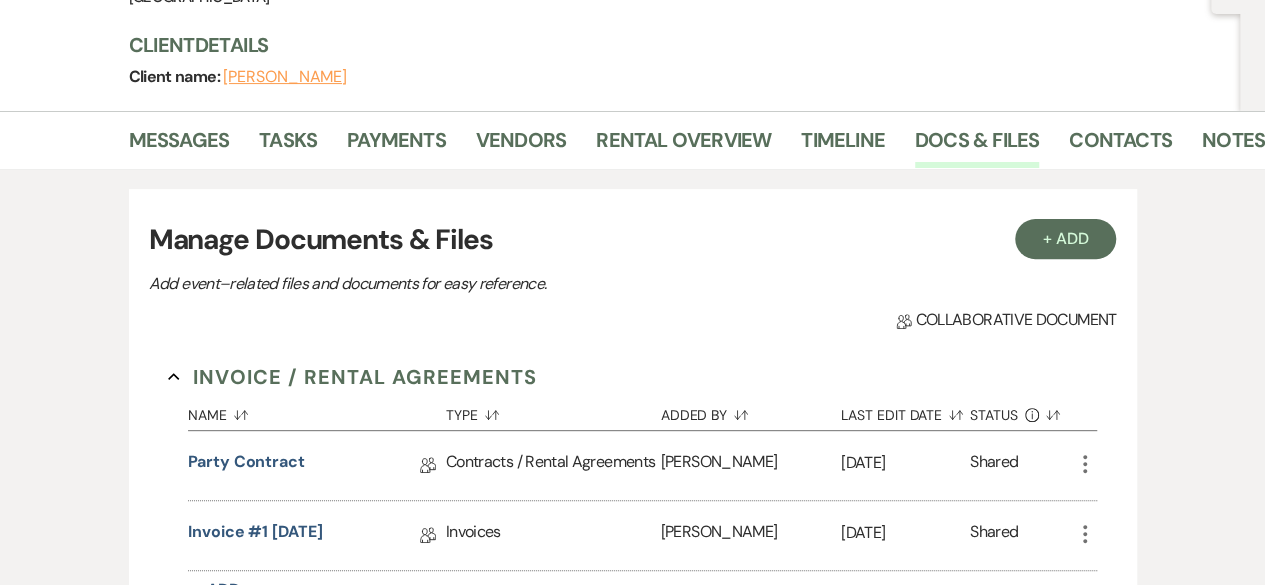 scroll, scrollTop: 0, scrollLeft: 0, axis: both 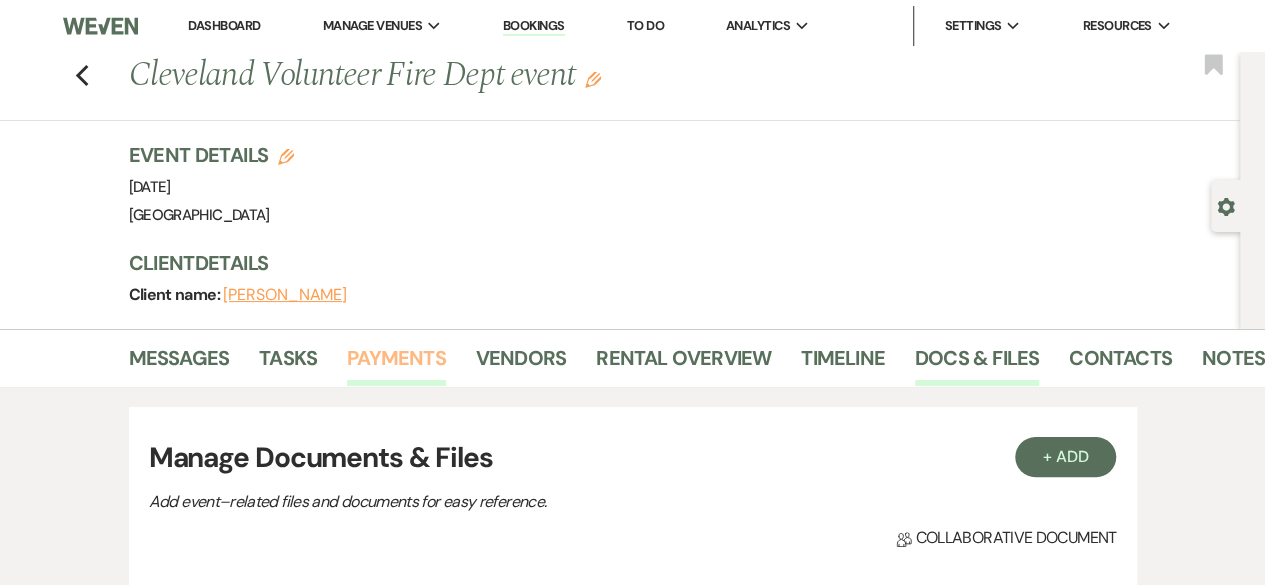 click on "Payments" at bounding box center [396, 364] 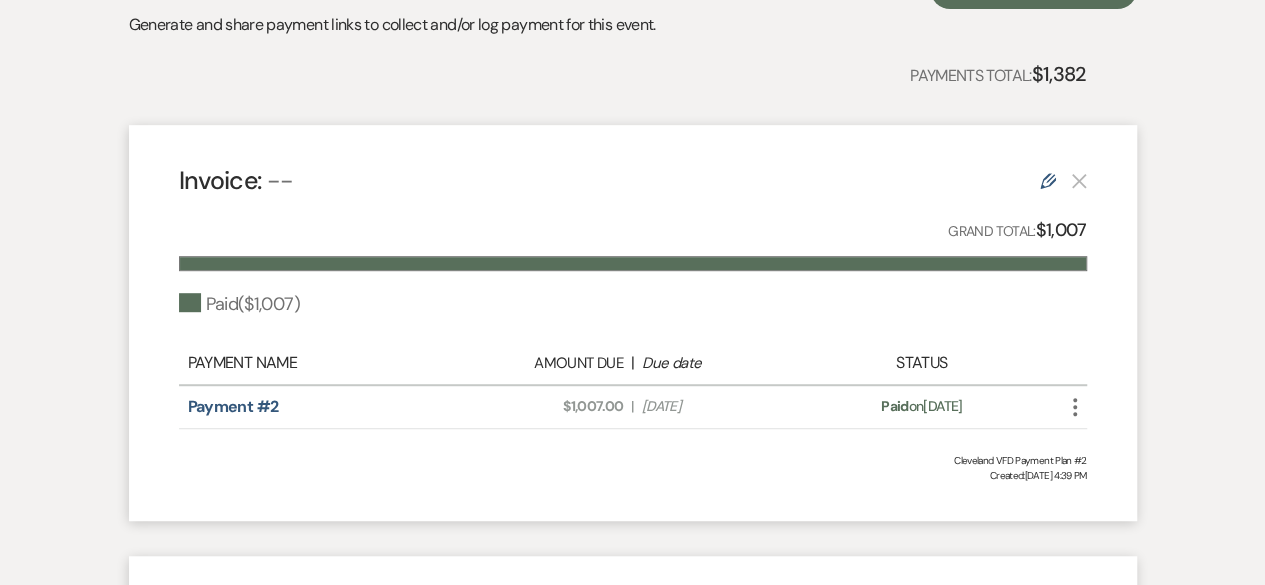 scroll, scrollTop: 471, scrollLeft: 0, axis: vertical 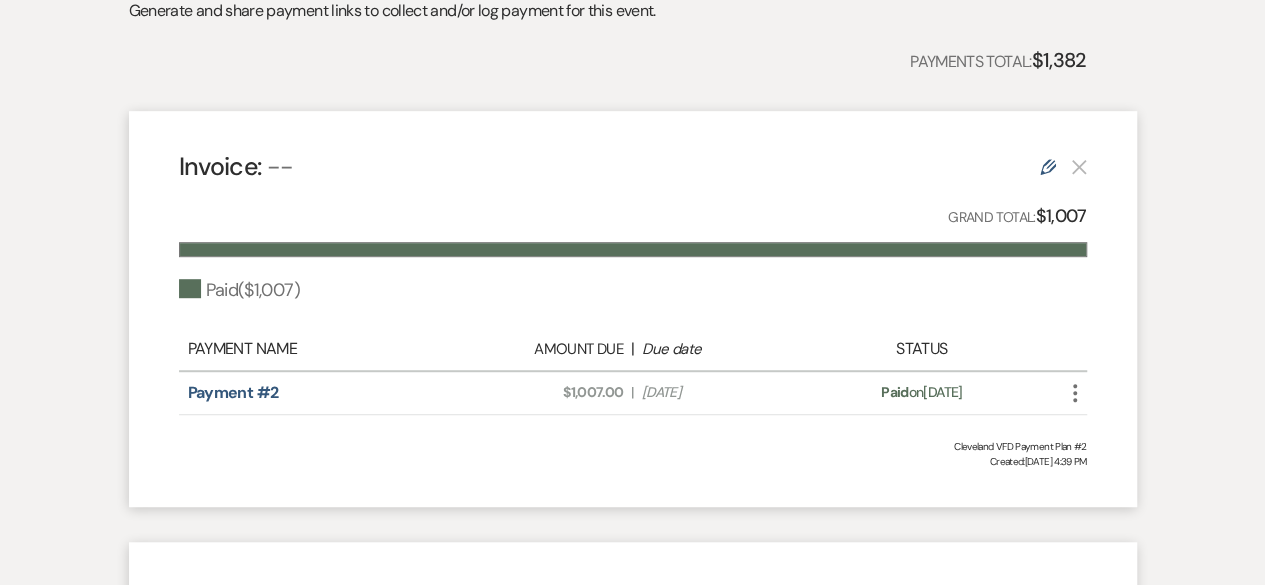 click on "Edit" 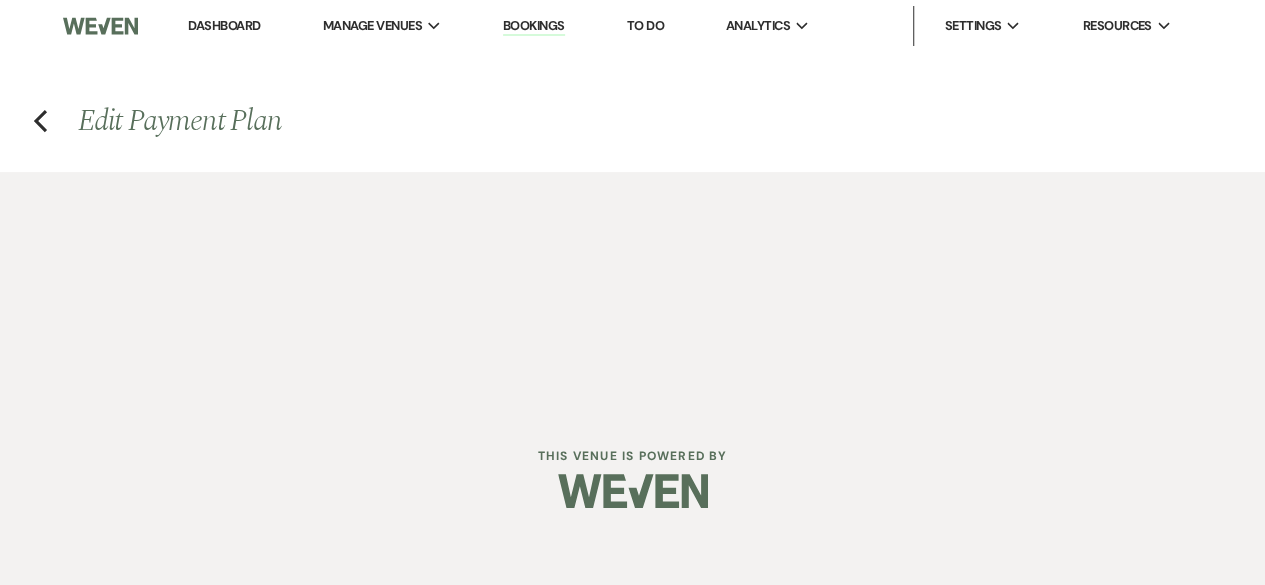 scroll, scrollTop: 0, scrollLeft: 0, axis: both 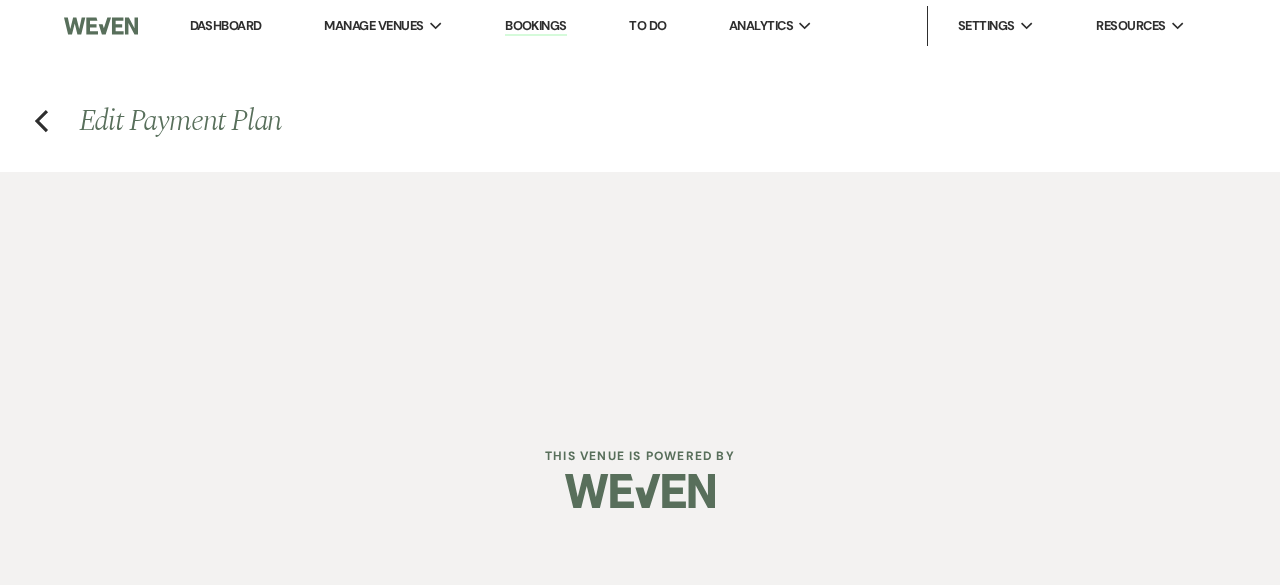 select on "1" 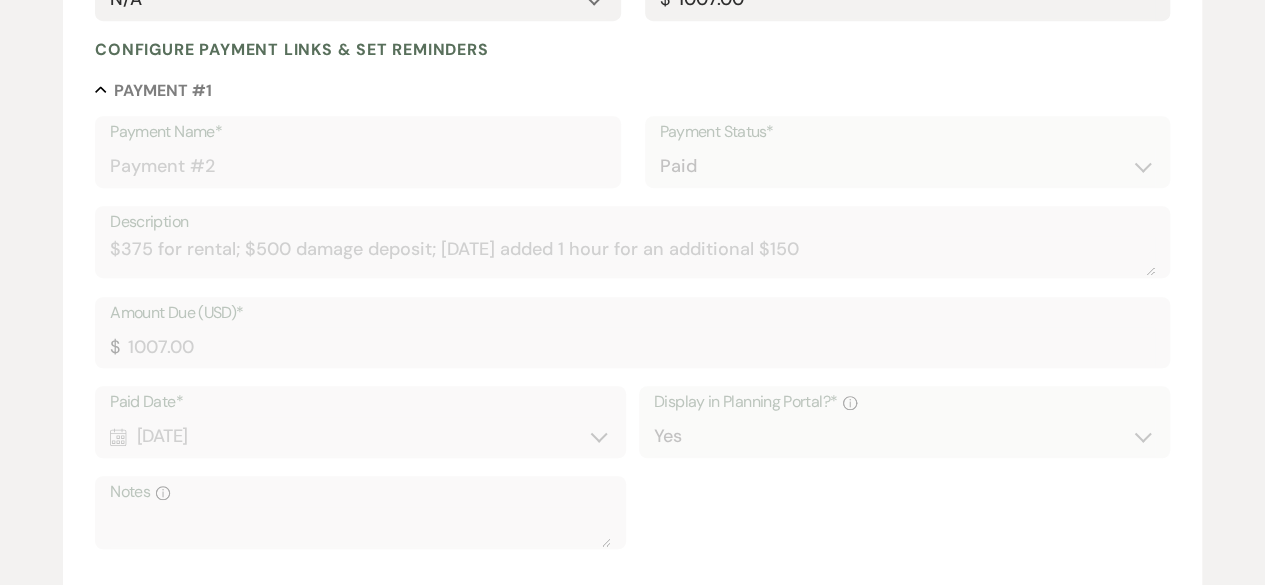 scroll, scrollTop: 506, scrollLeft: 0, axis: vertical 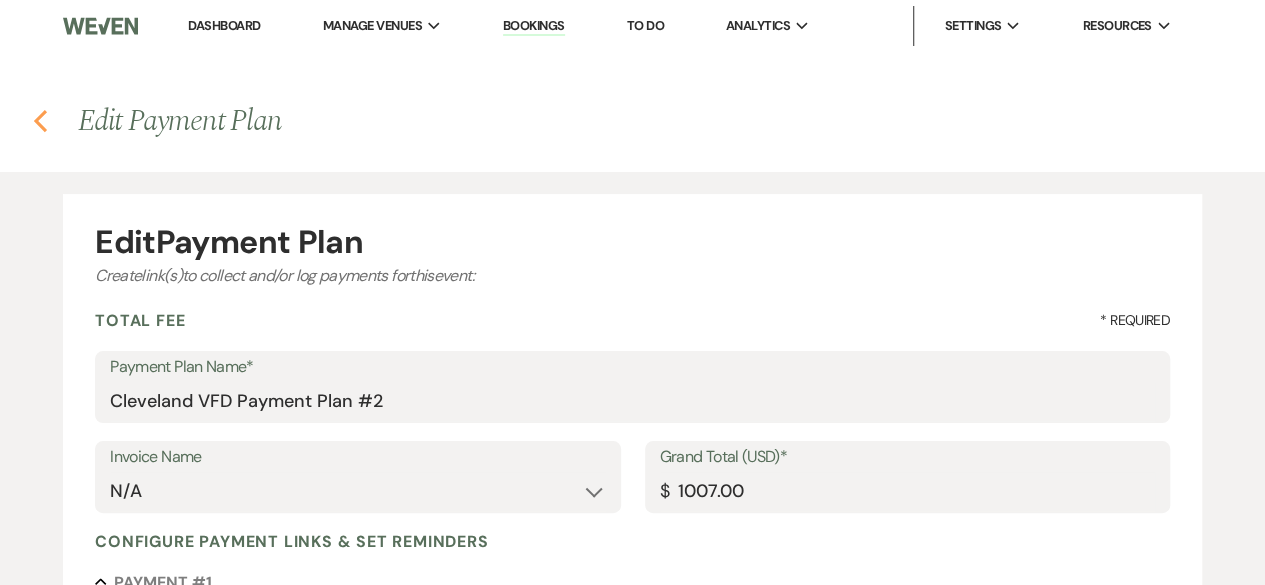 click 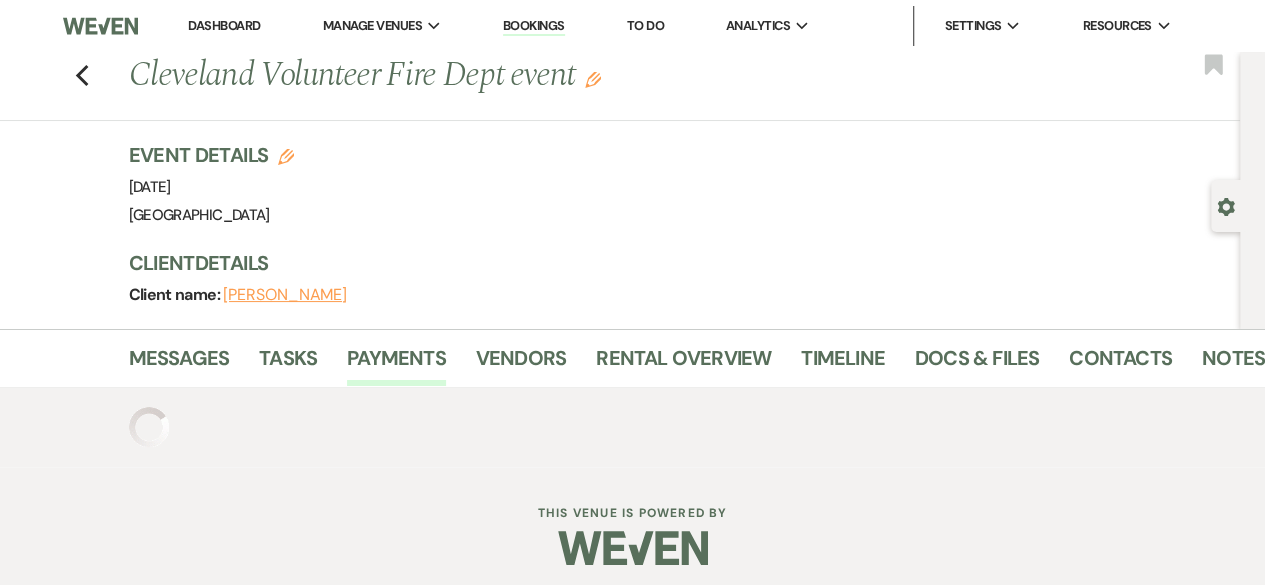 scroll, scrollTop: 9, scrollLeft: 0, axis: vertical 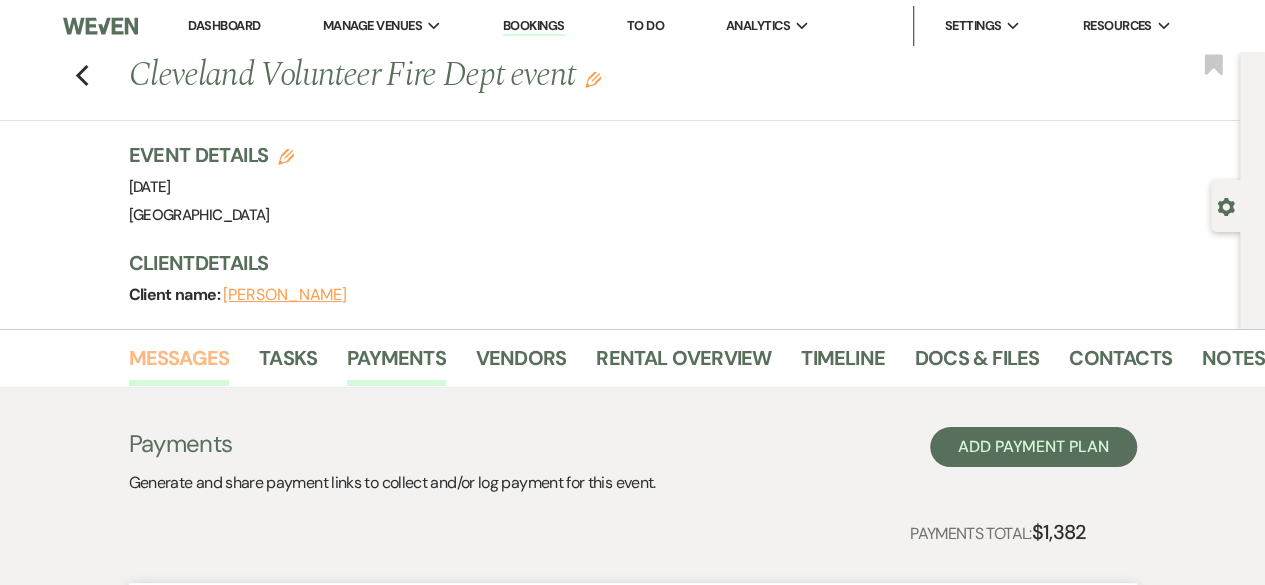 click on "Messages" at bounding box center (179, 364) 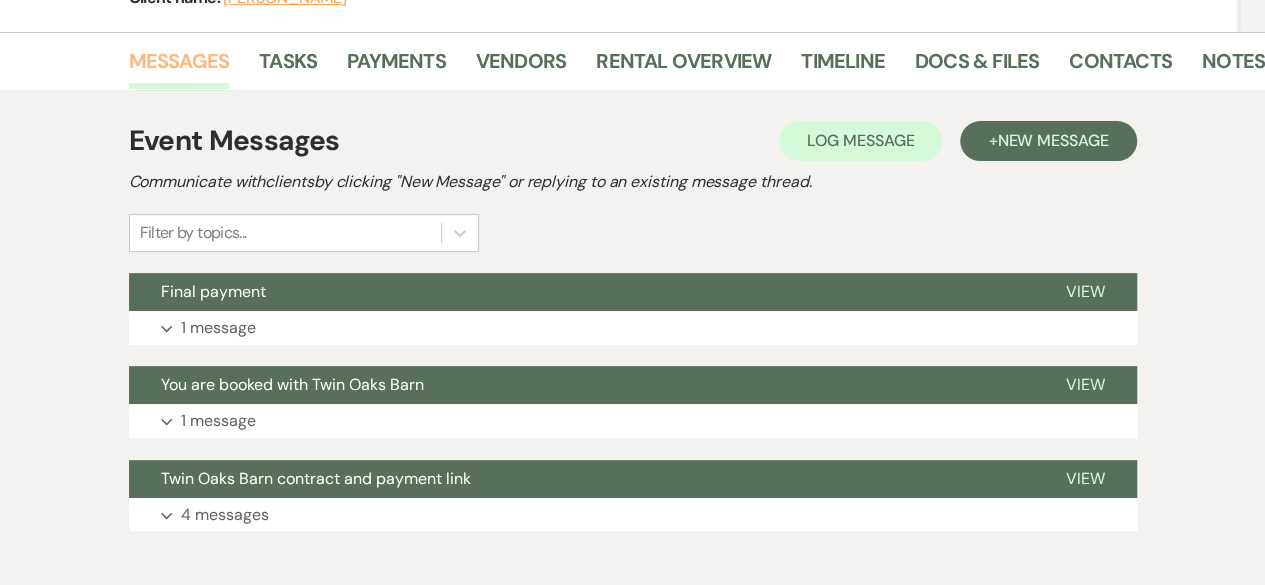 scroll, scrollTop: 306, scrollLeft: 0, axis: vertical 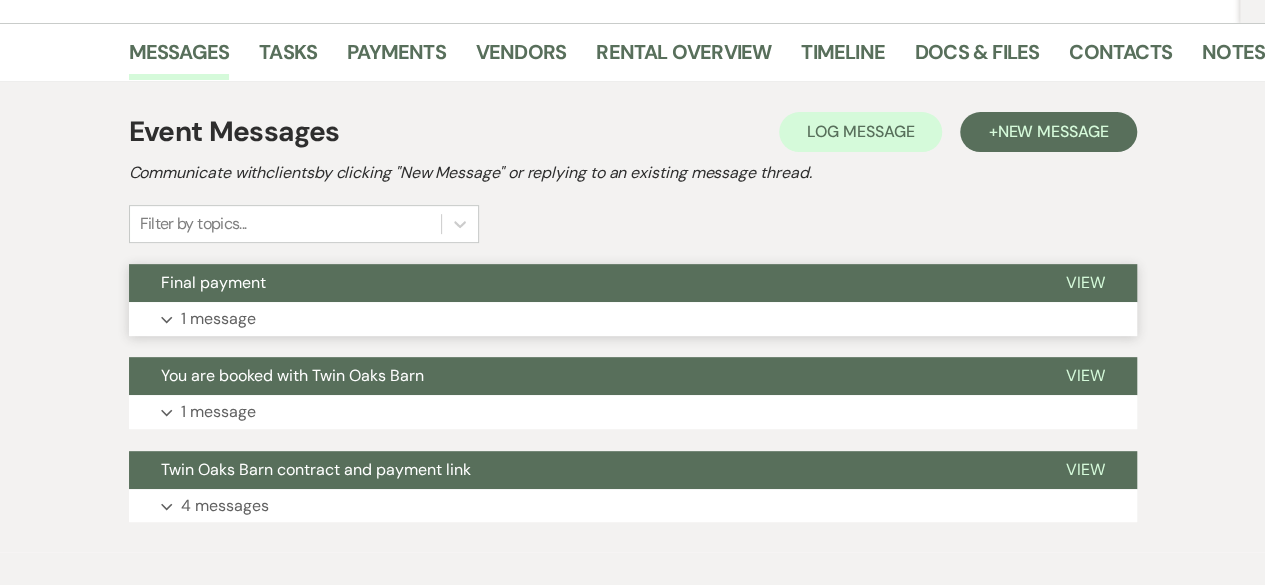 click on "1 message" at bounding box center [218, 319] 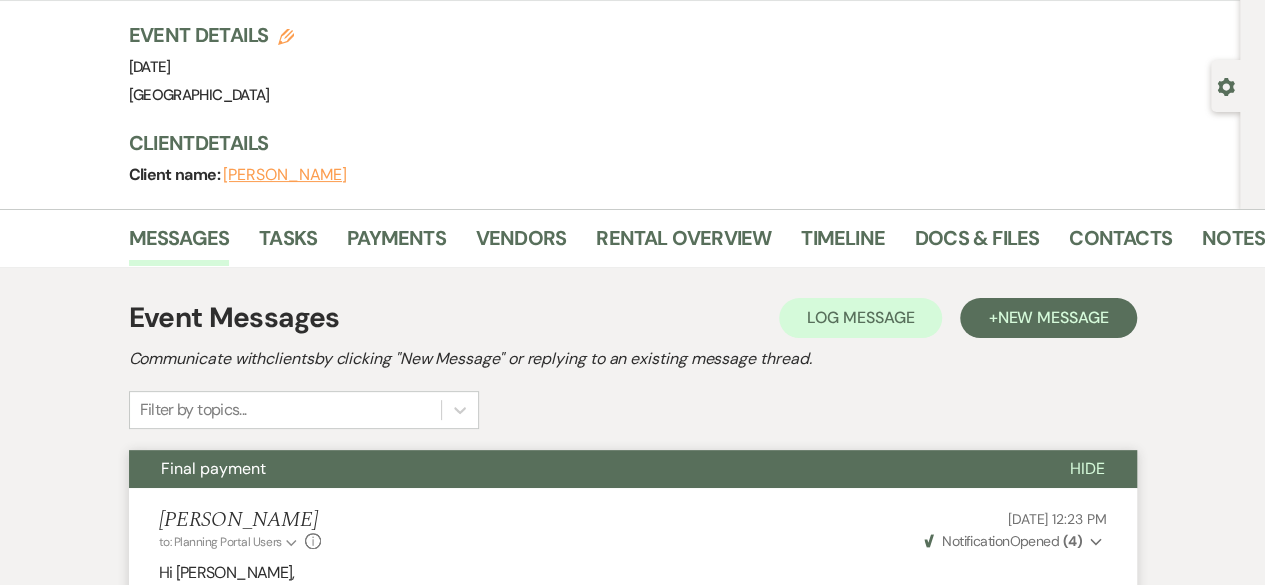 scroll, scrollTop: 0, scrollLeft: 0, axis: both 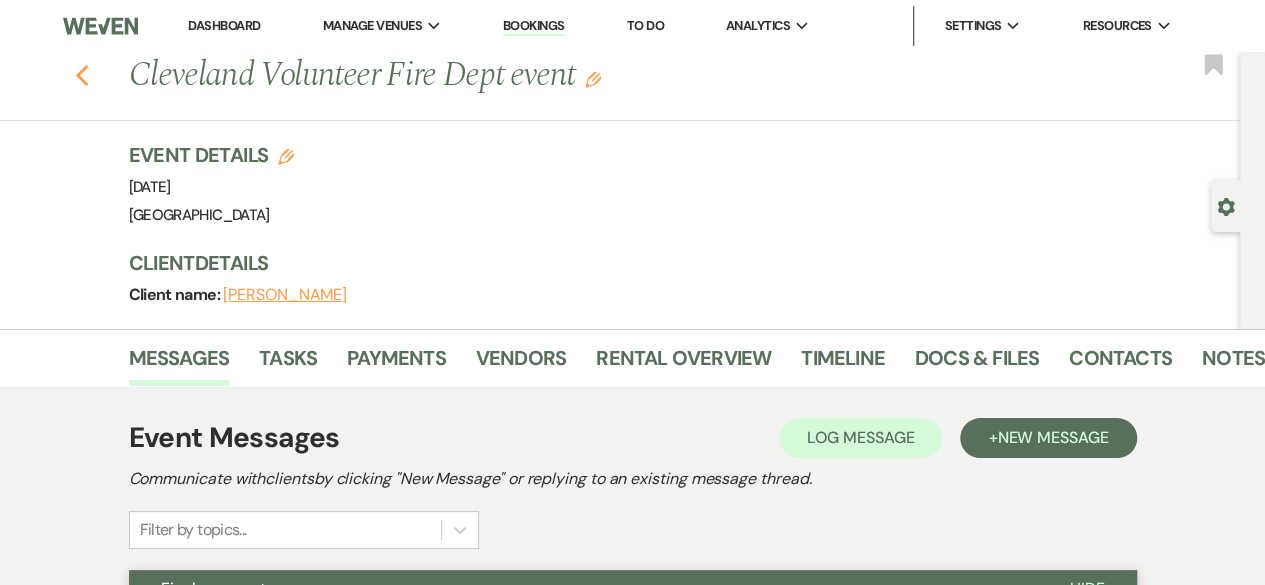 click 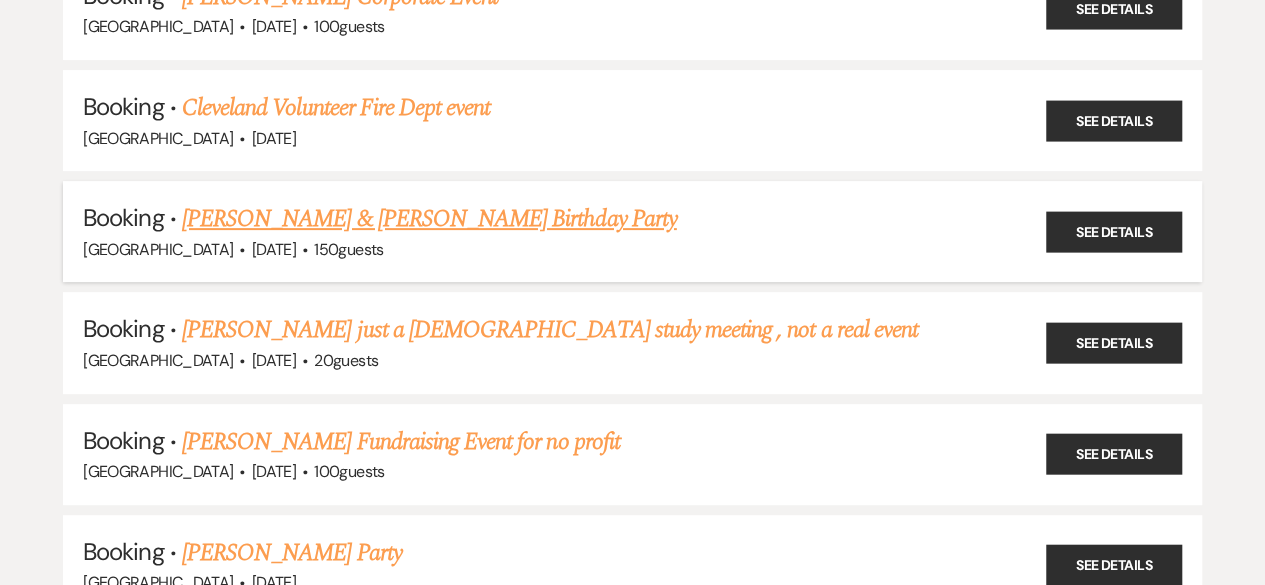 scroll, scrollTop: 22972, scrollLeft: 0, axis: vertical 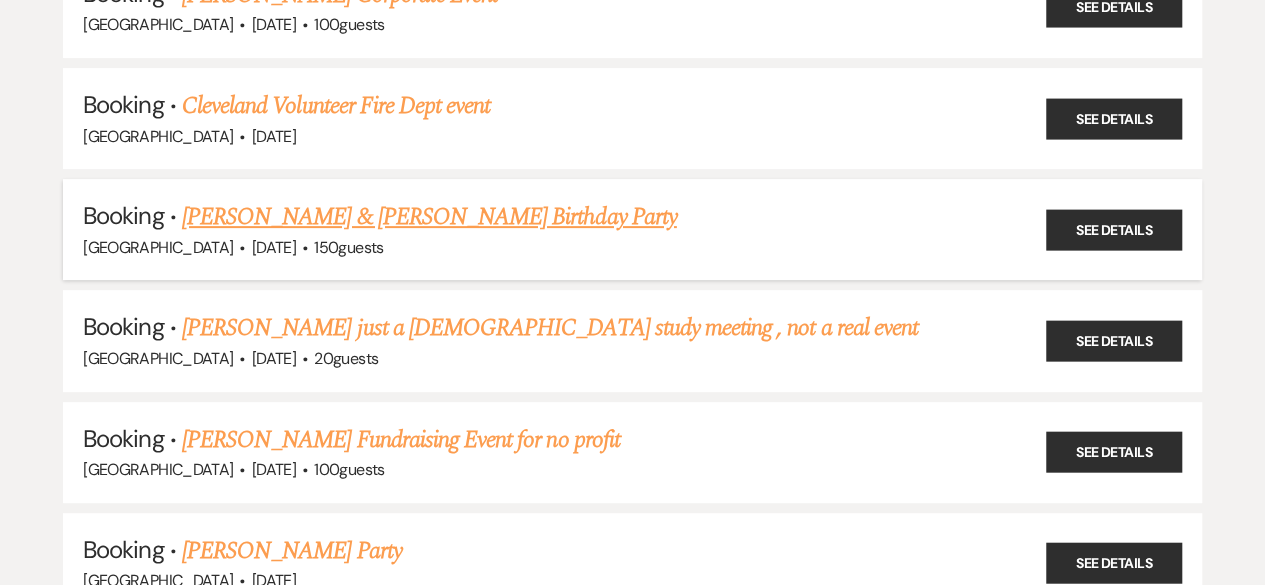 click on "[PERSON_NAME] & [PERSON_NAME] Birthday Party" at bounding box center (429, 217) 